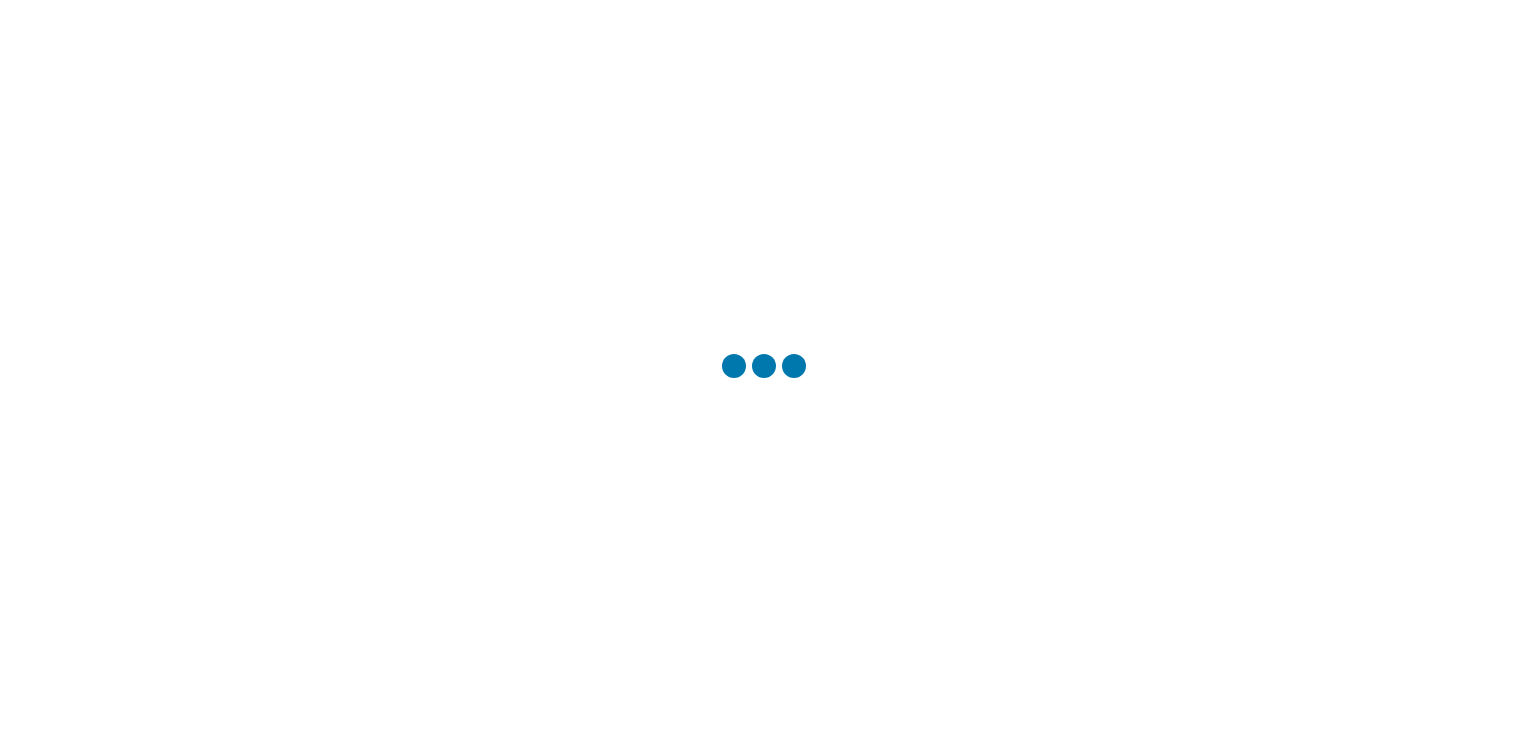 scroll, scrollTop: 0, scrollLeft: 0, axis: both 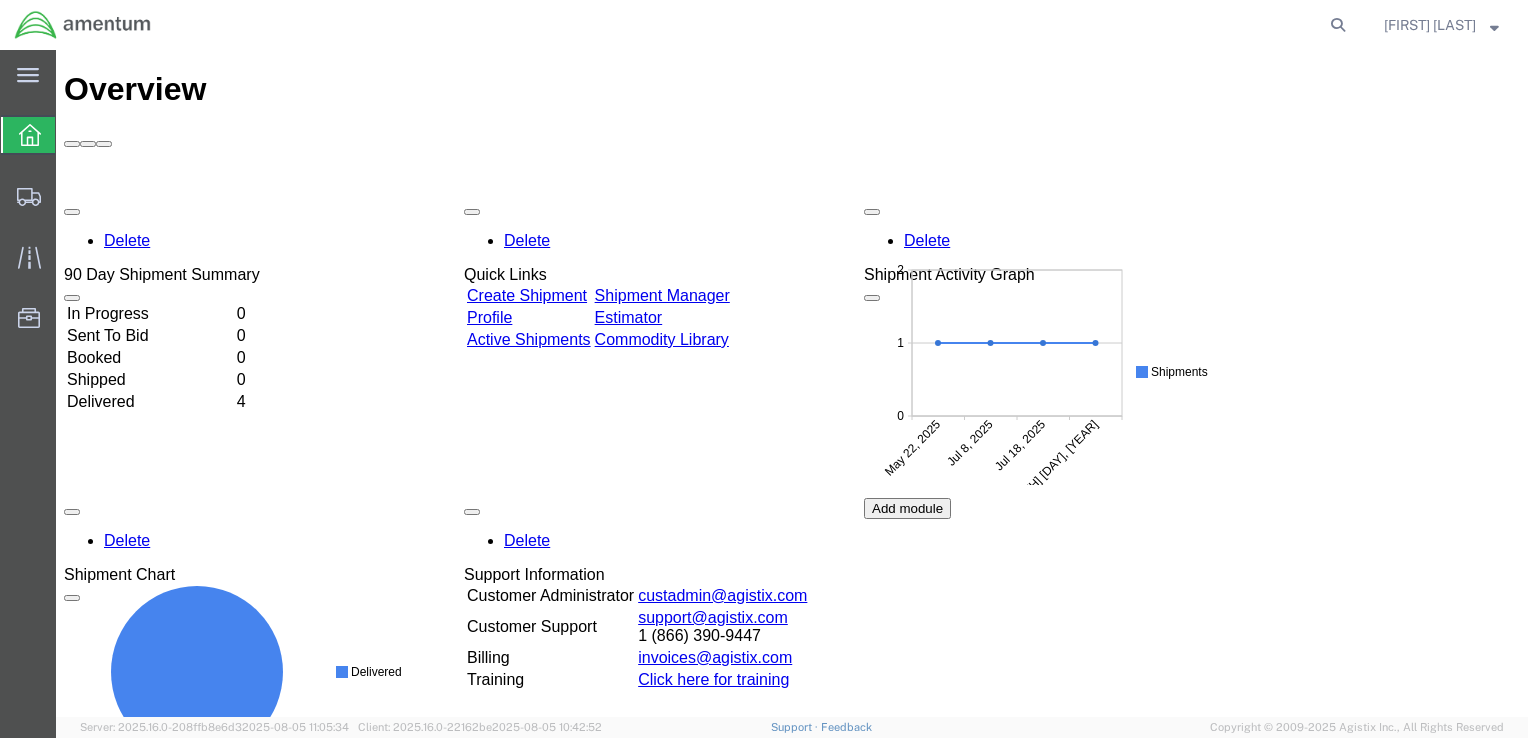 click on "Create Shipment" at bounding box center [527, 295] 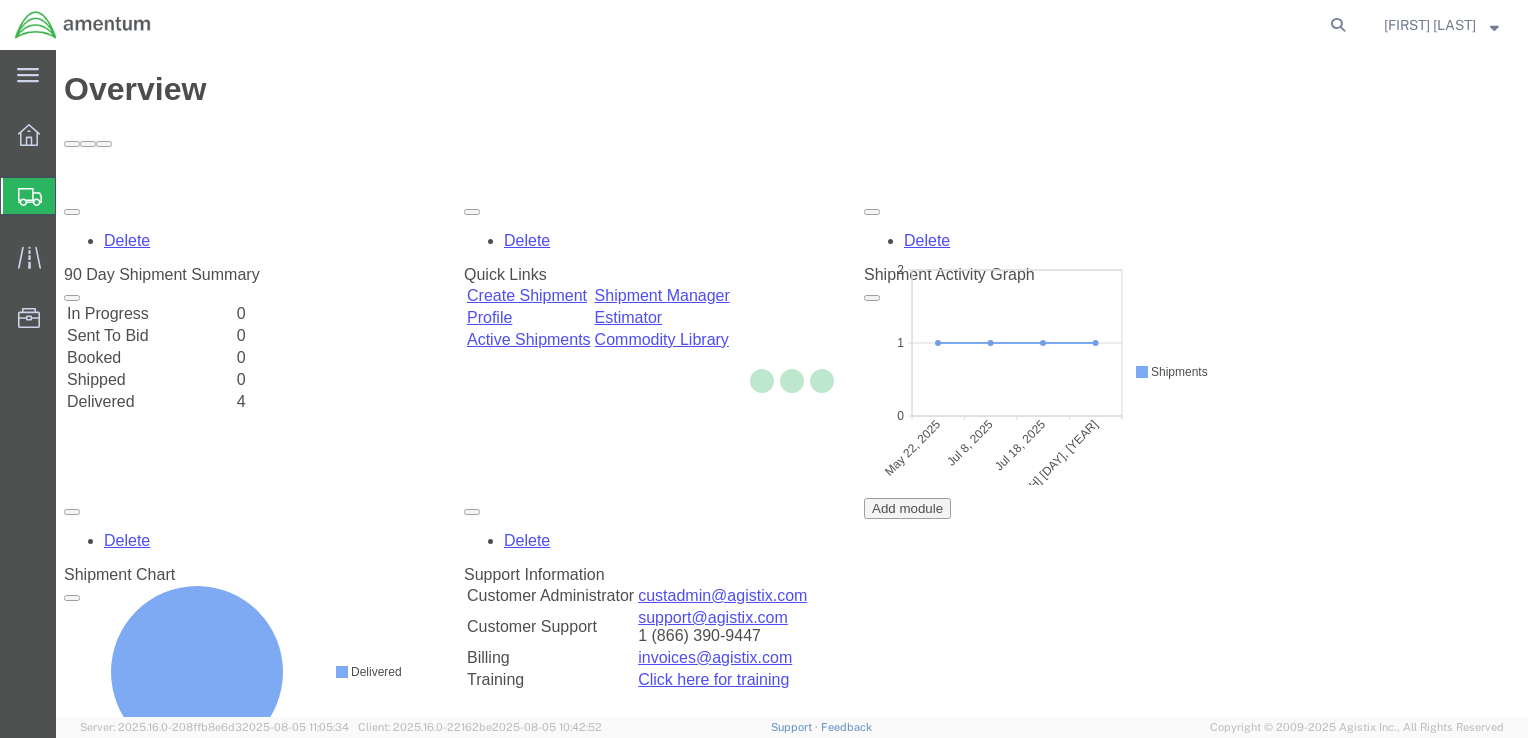 click 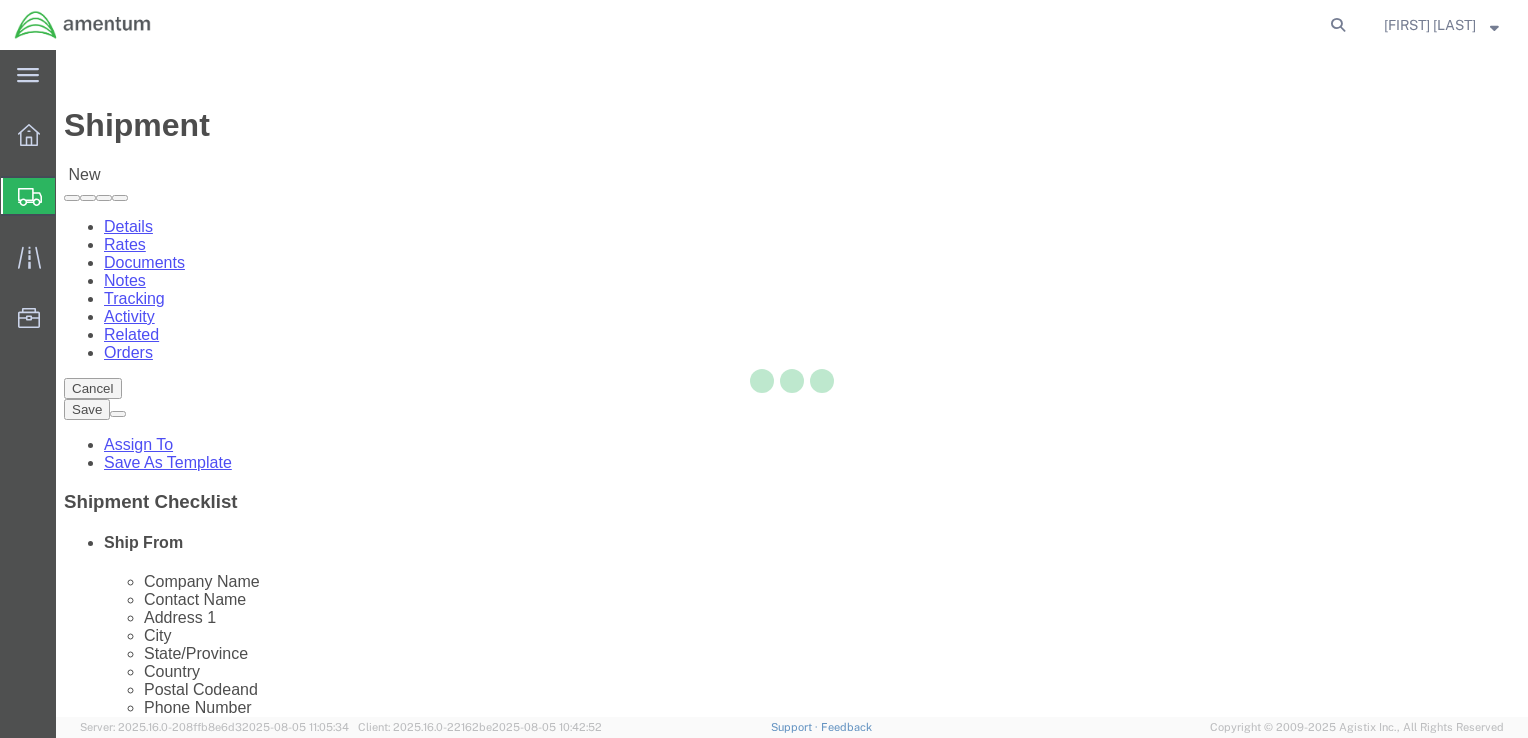 select 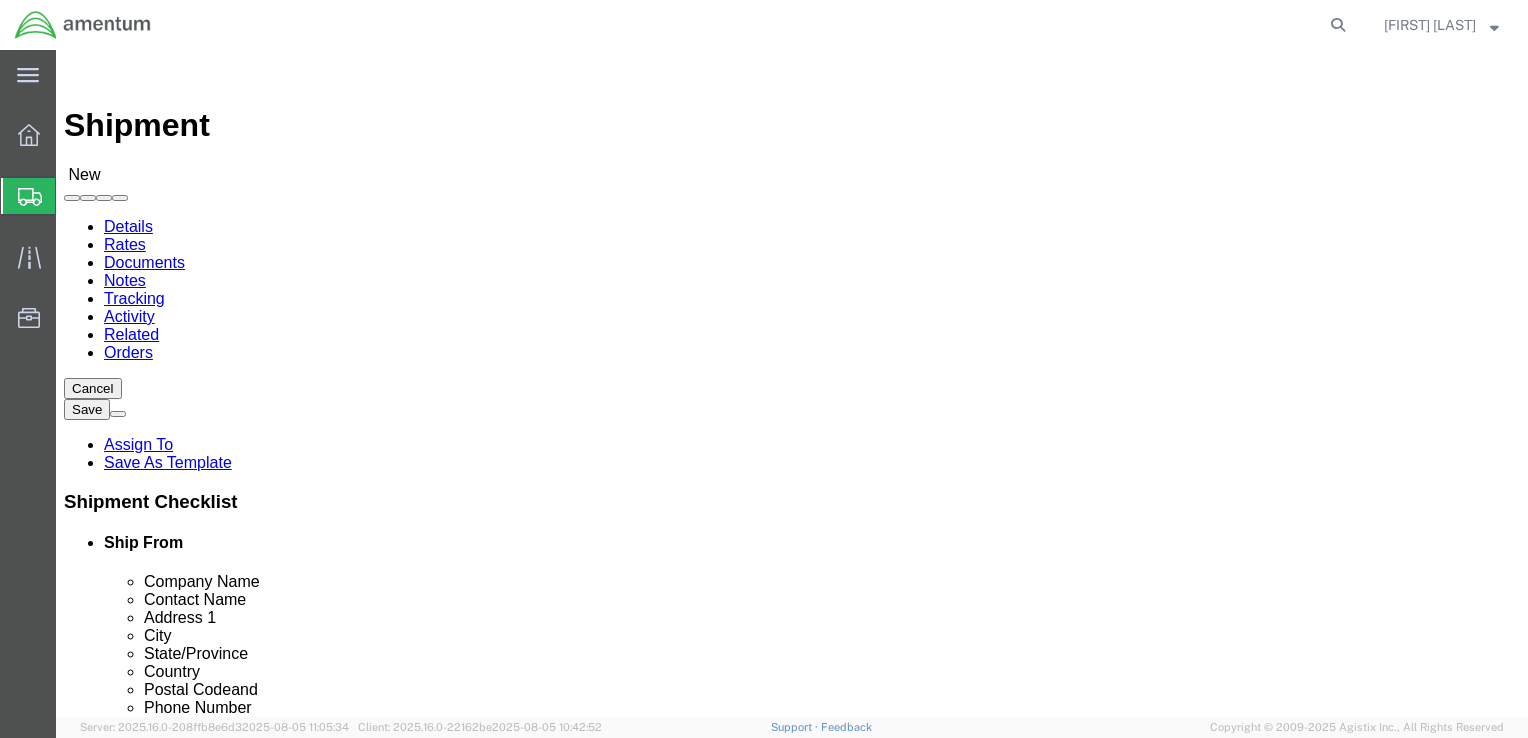 click 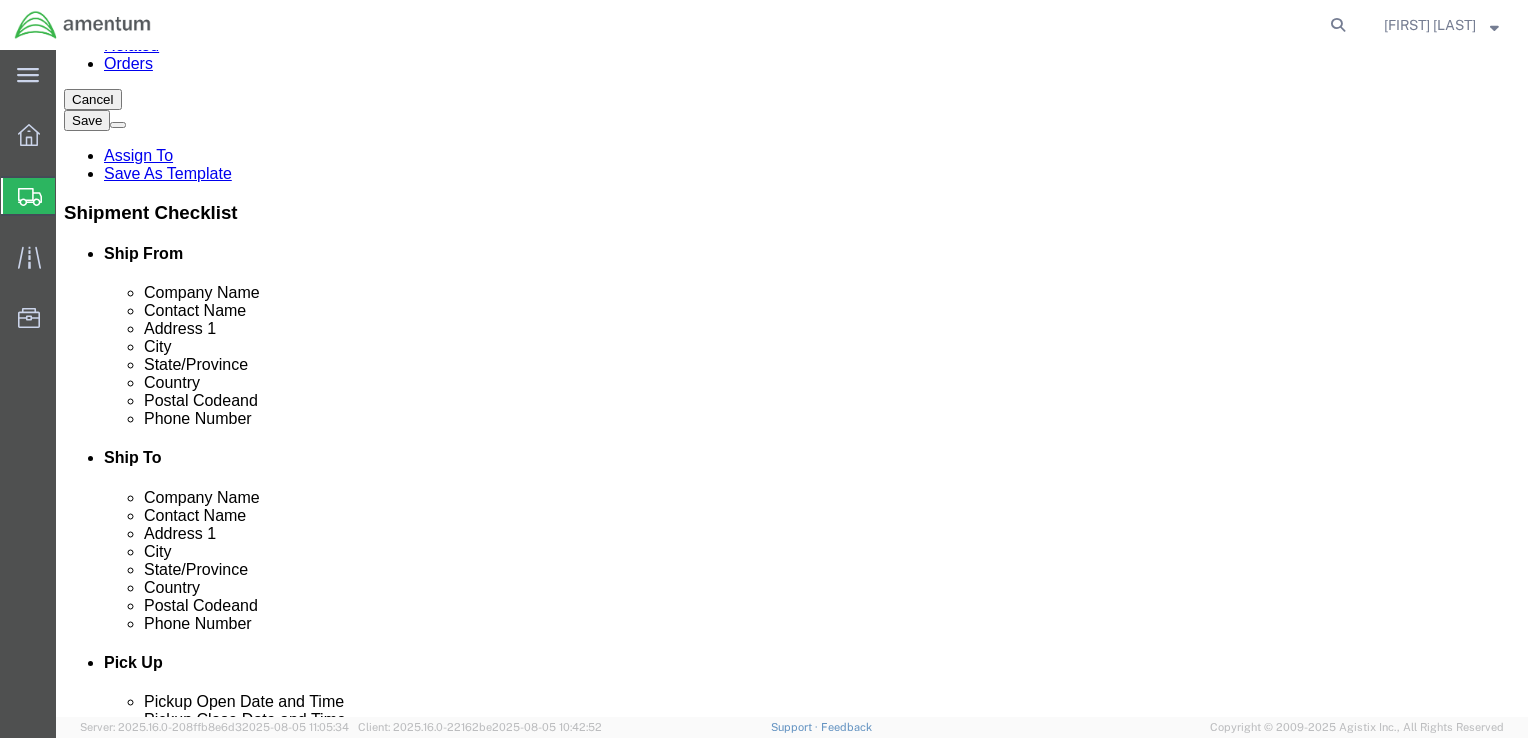 scroll, scrollTop: 300, scrollLeft: 0, axis: vertical 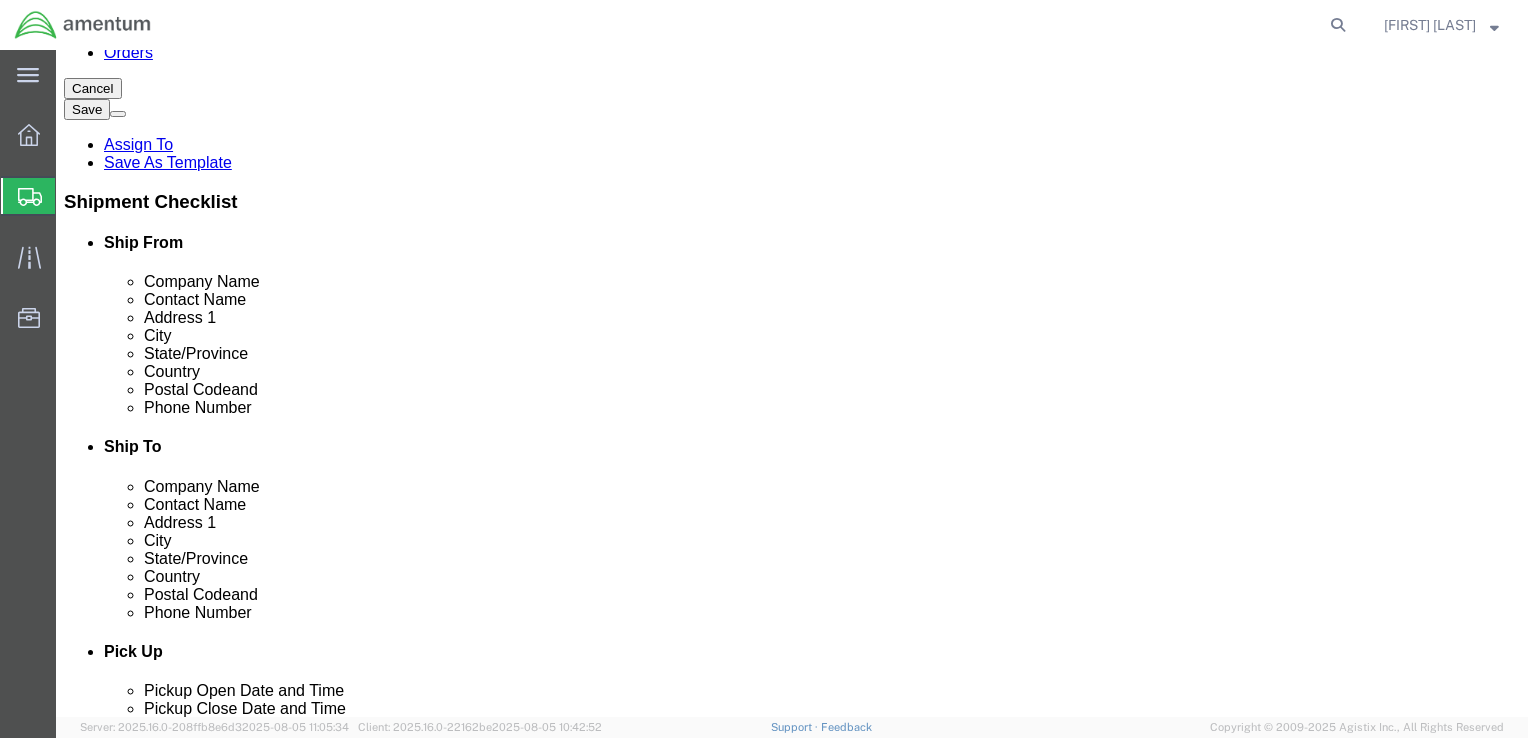 type on "[FIRST] [LAST]" 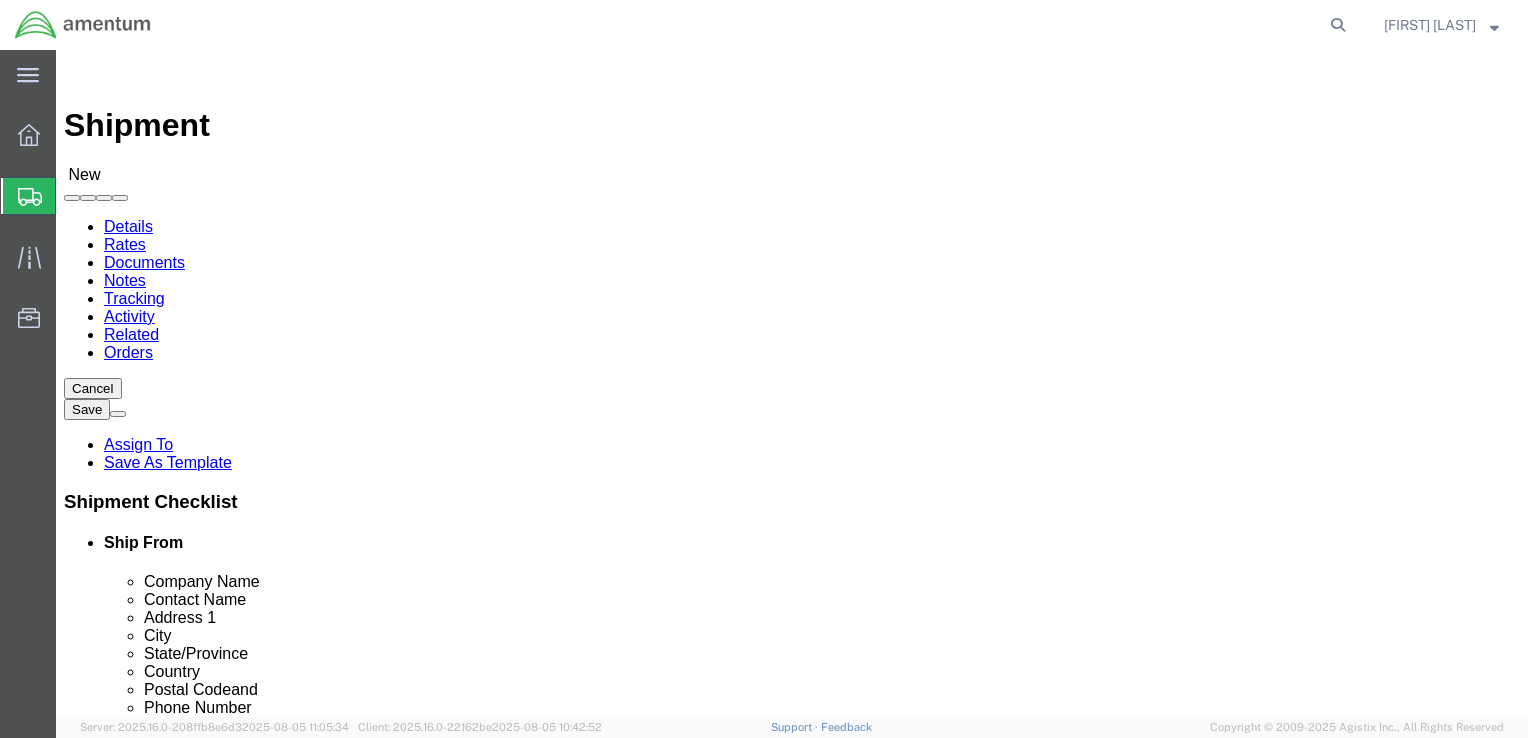 click 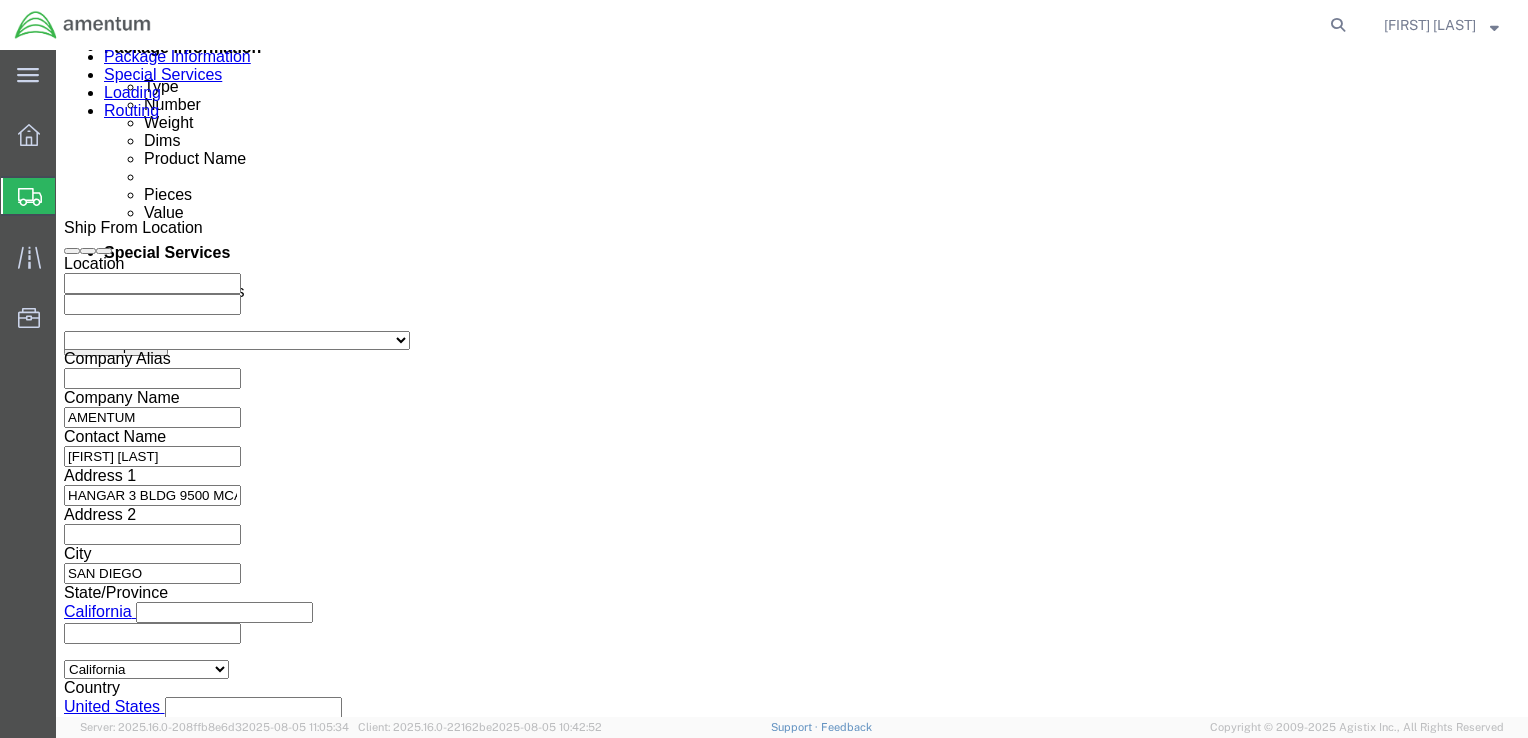 scroll, scrollTop: 1100, scrollLeft: 0, axis: vertical 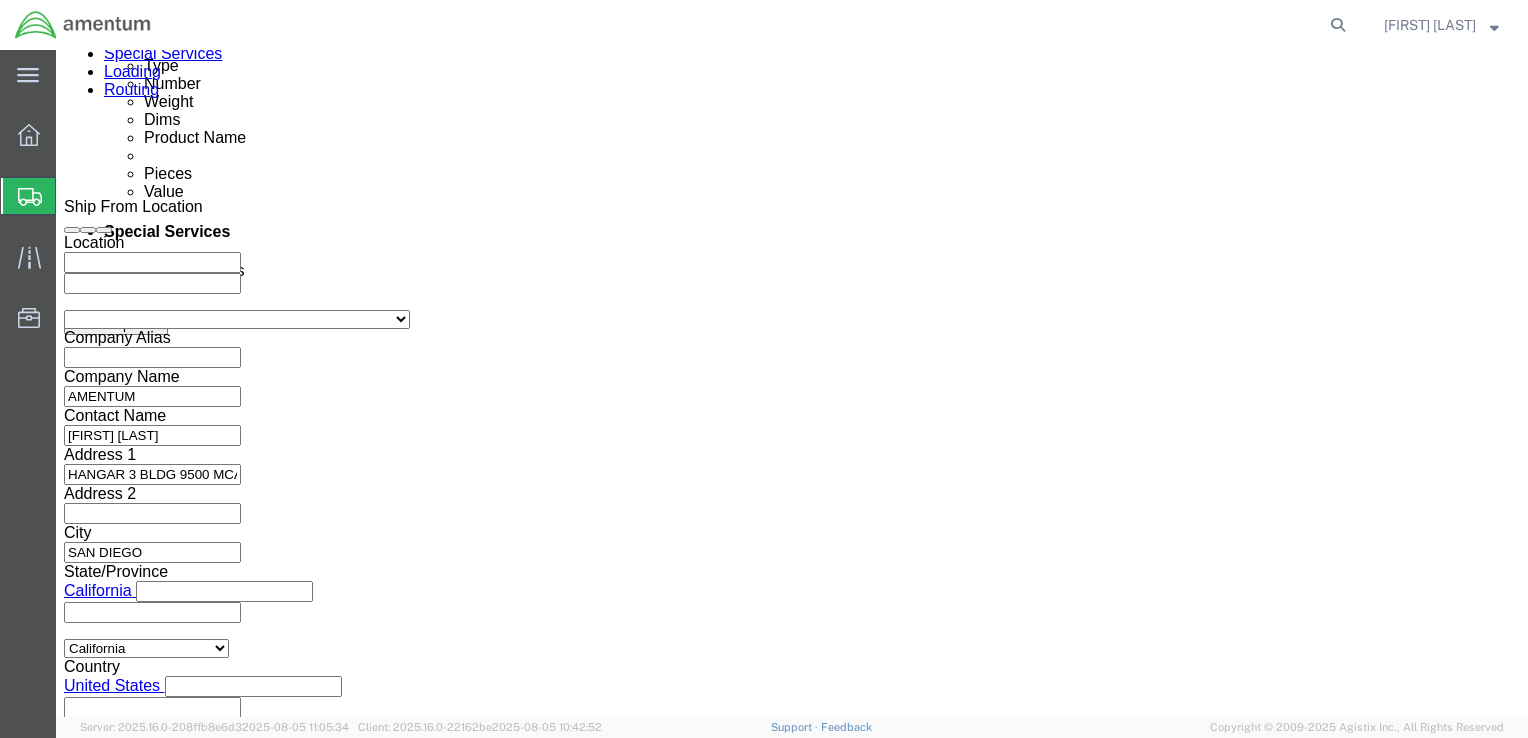 type on "BETTY FULLER" 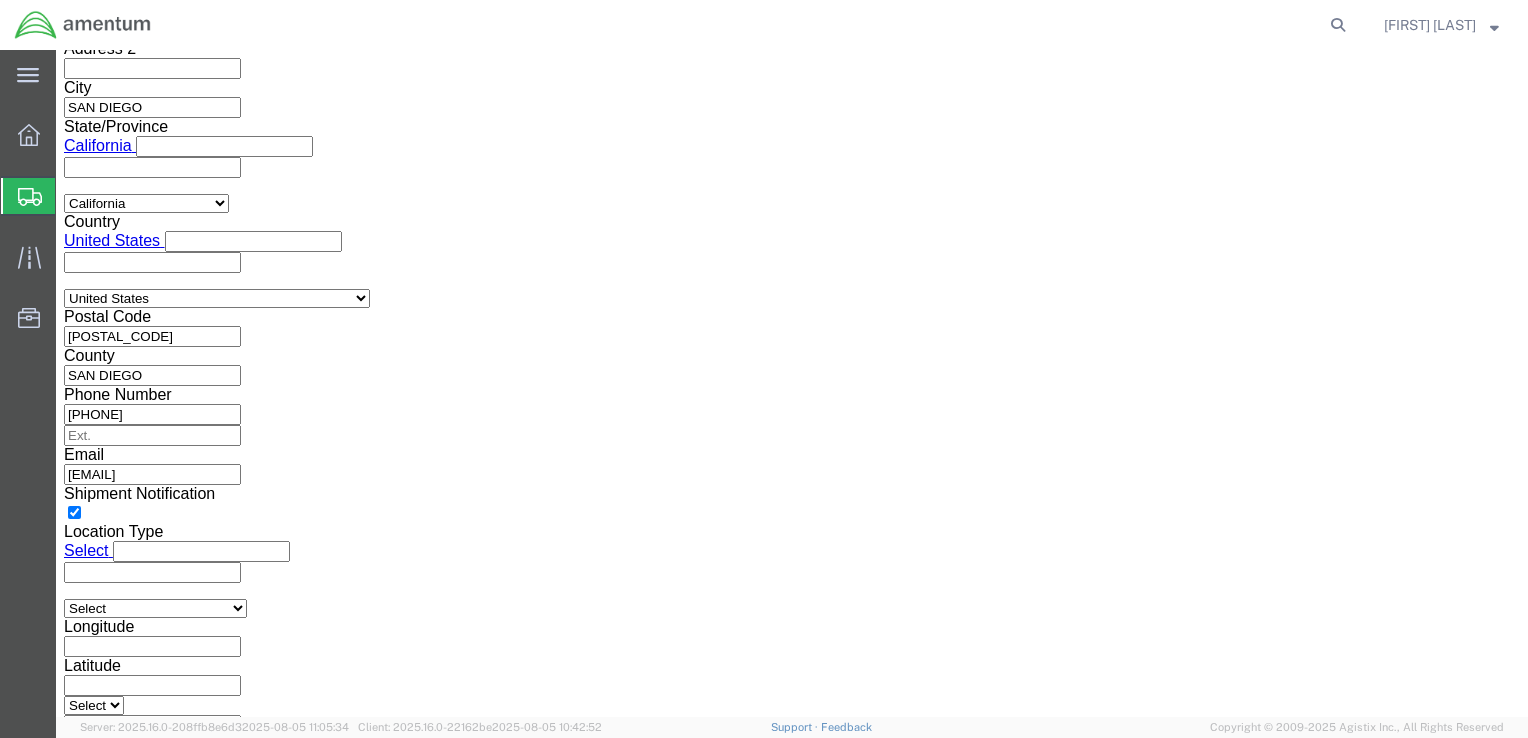 click on "Apply" 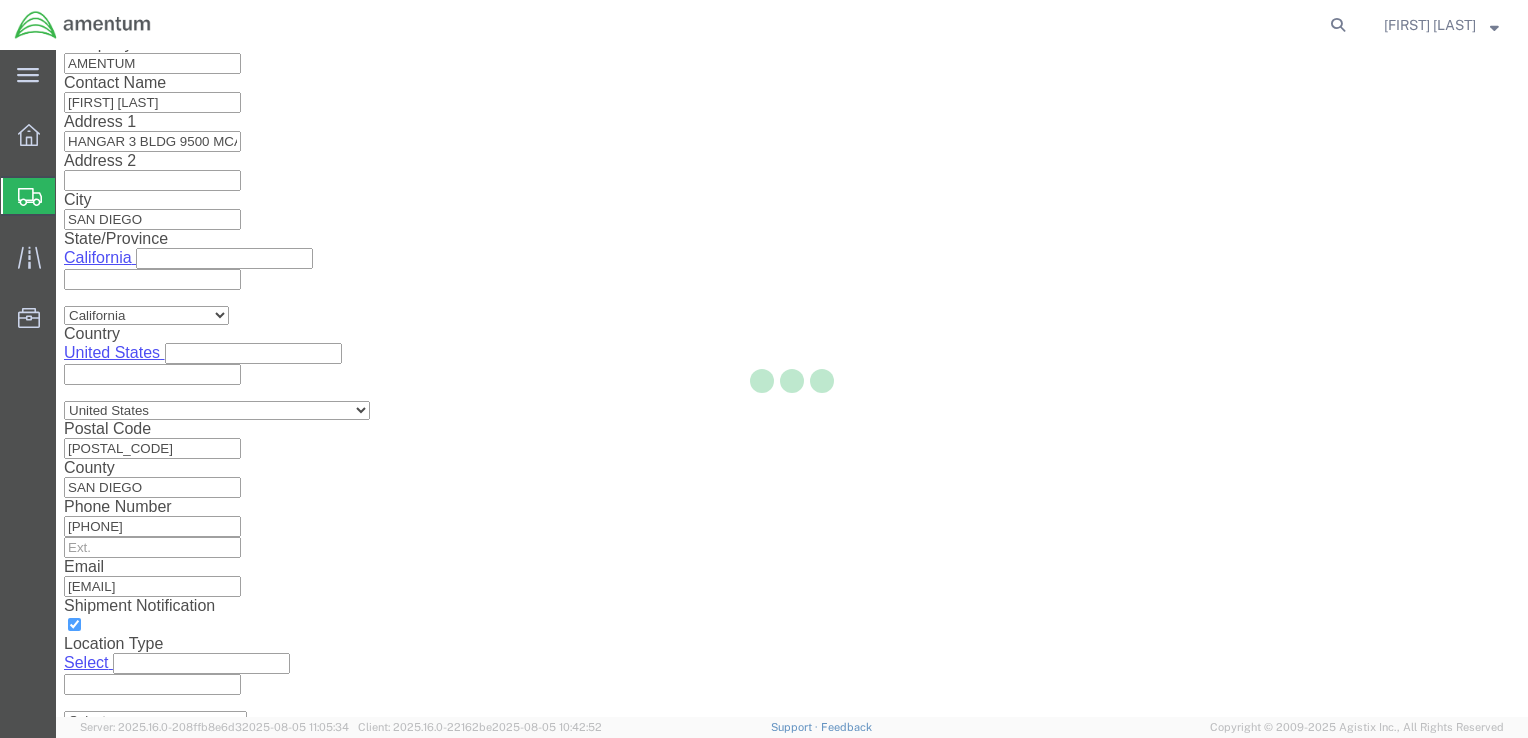 scroll, scrollTop: 7, scrollLeft: 0, axis: vertical 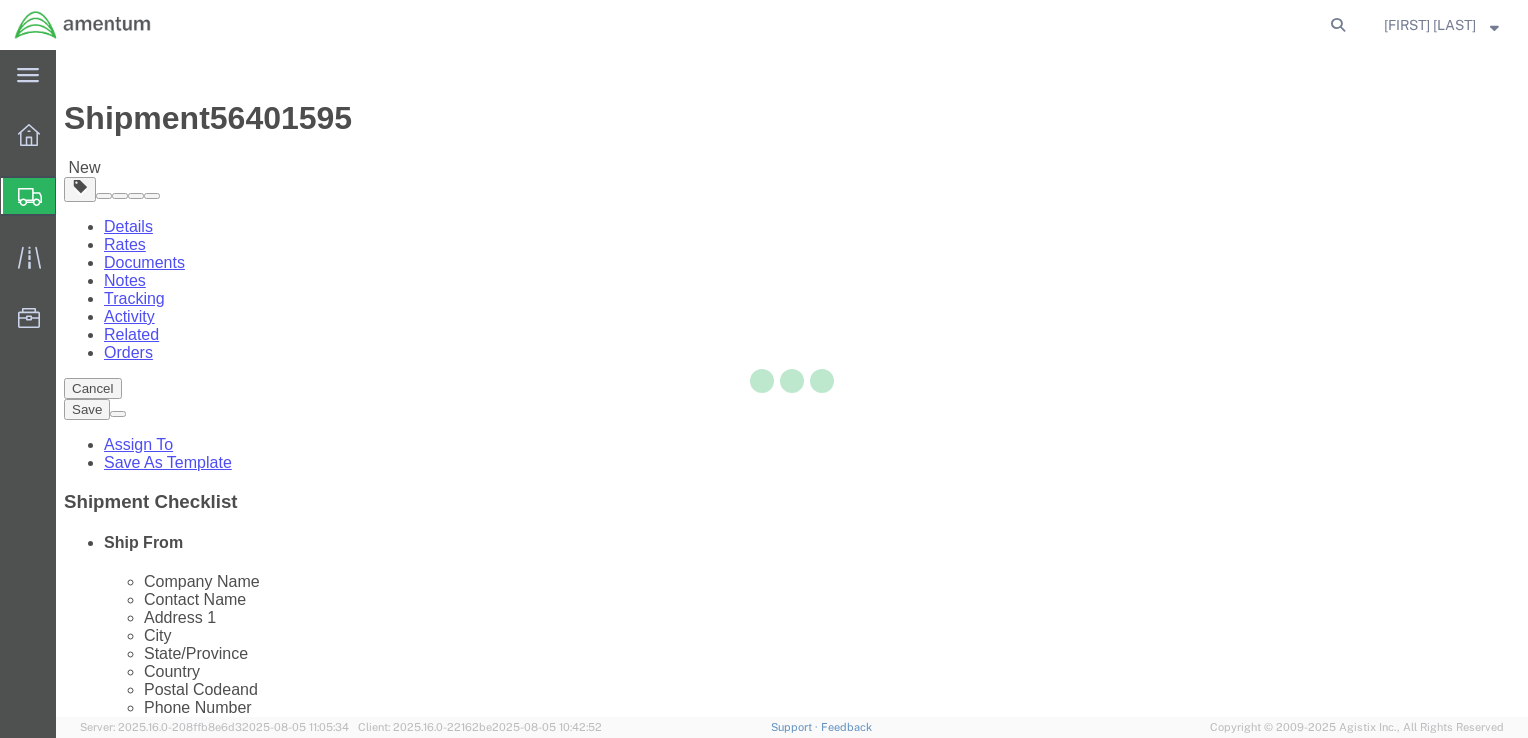 select on "CBOX" 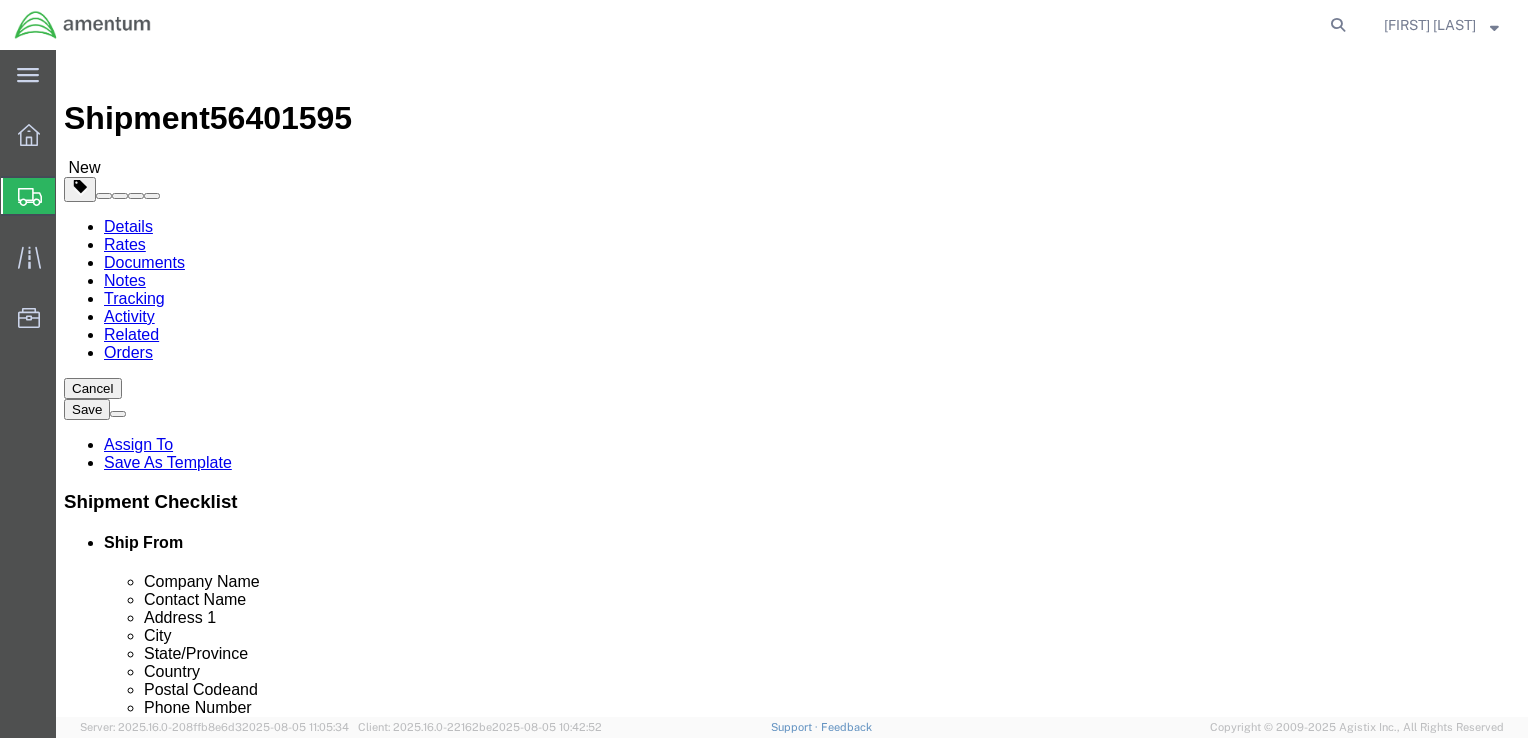 click 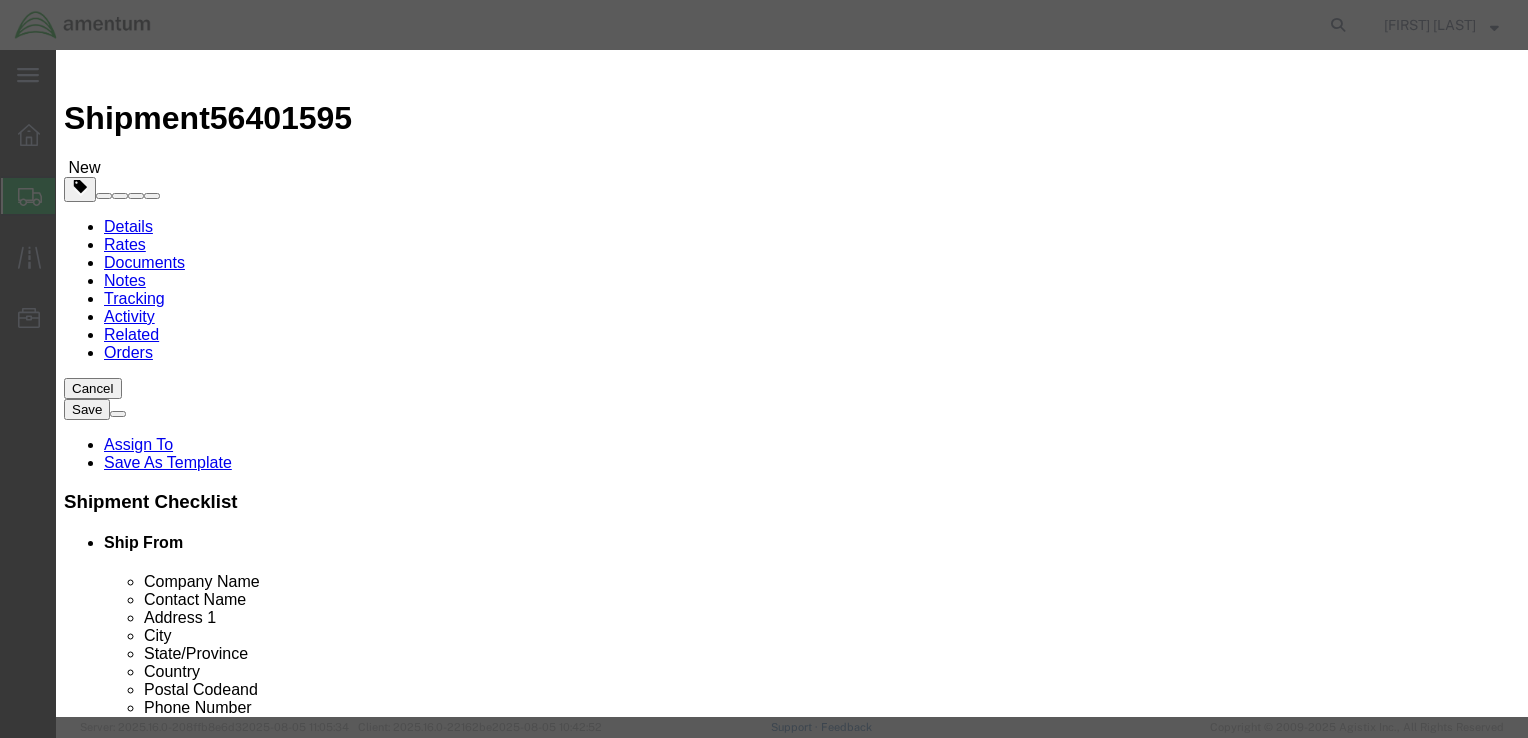 click 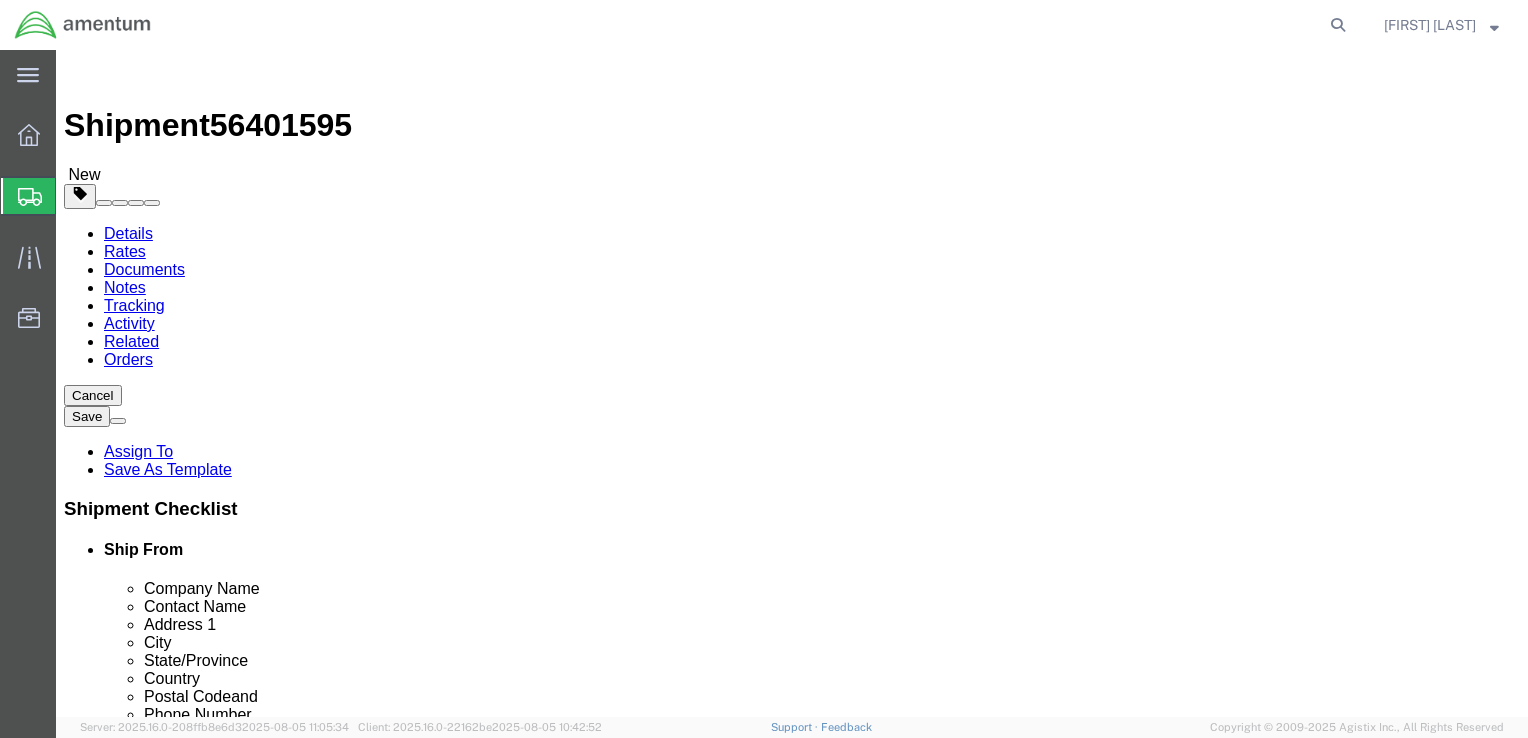 scroll, scrollTop: 225, scrollLeft: 0, axis: vertical 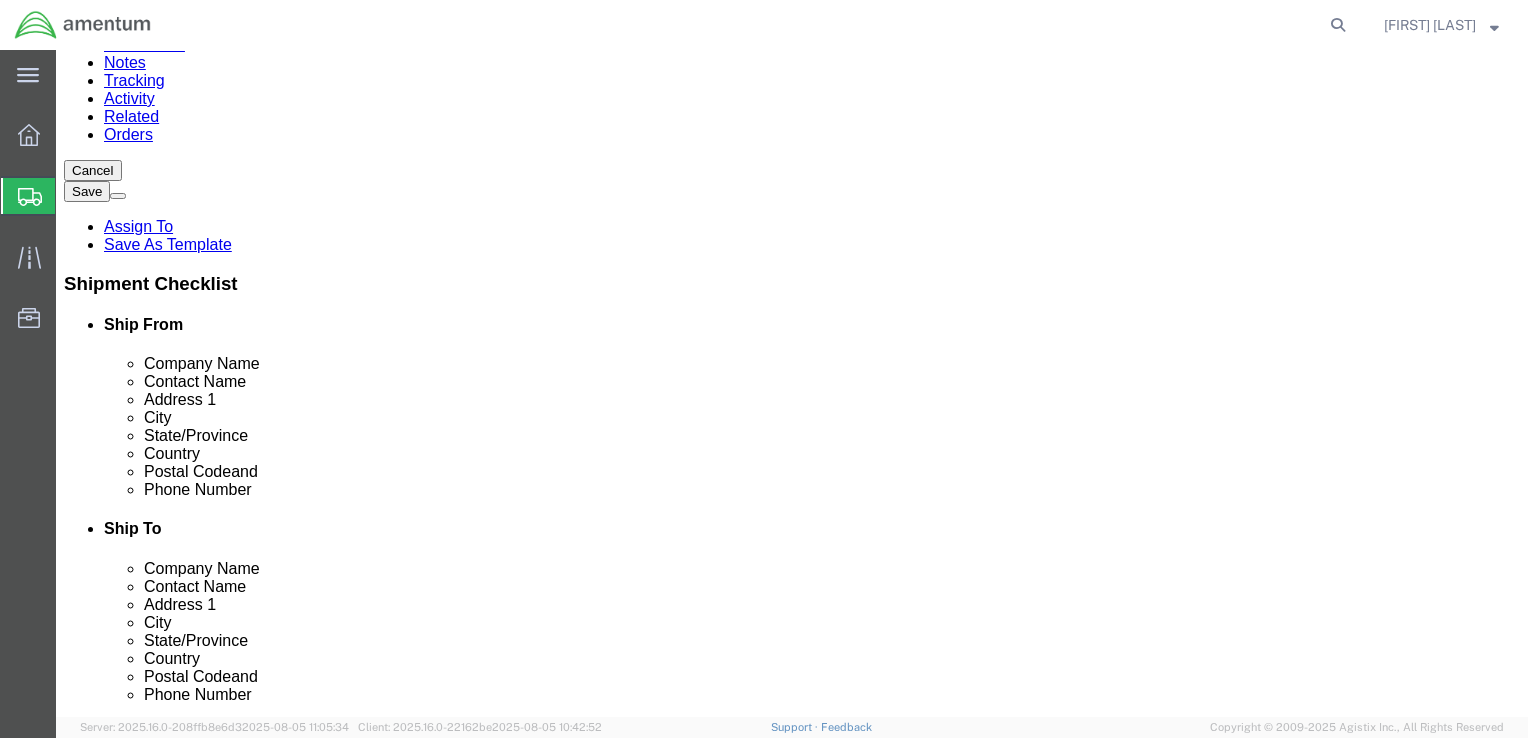 click on "Previous" 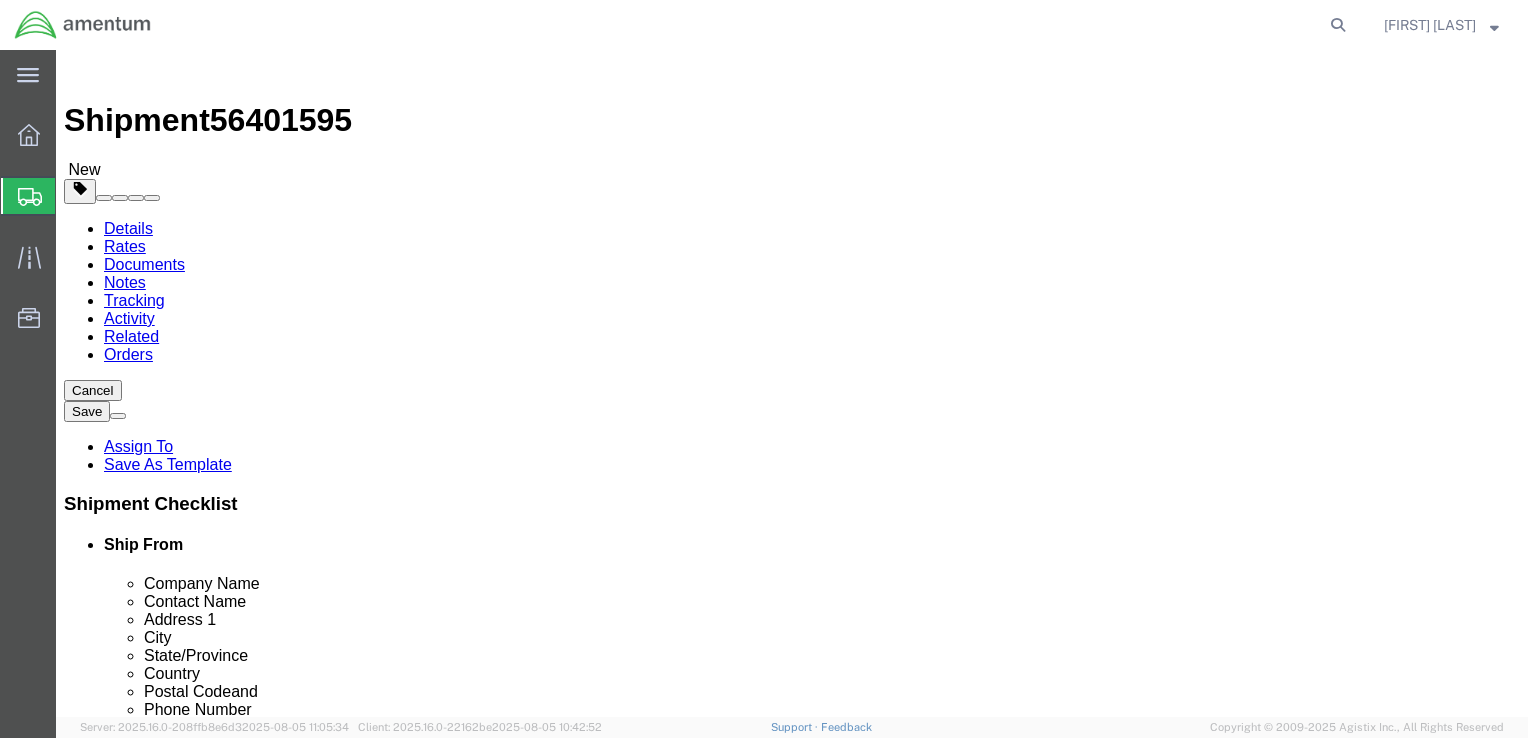 scroll, scrollTop: 0, scrollLeft: 0, axis: both 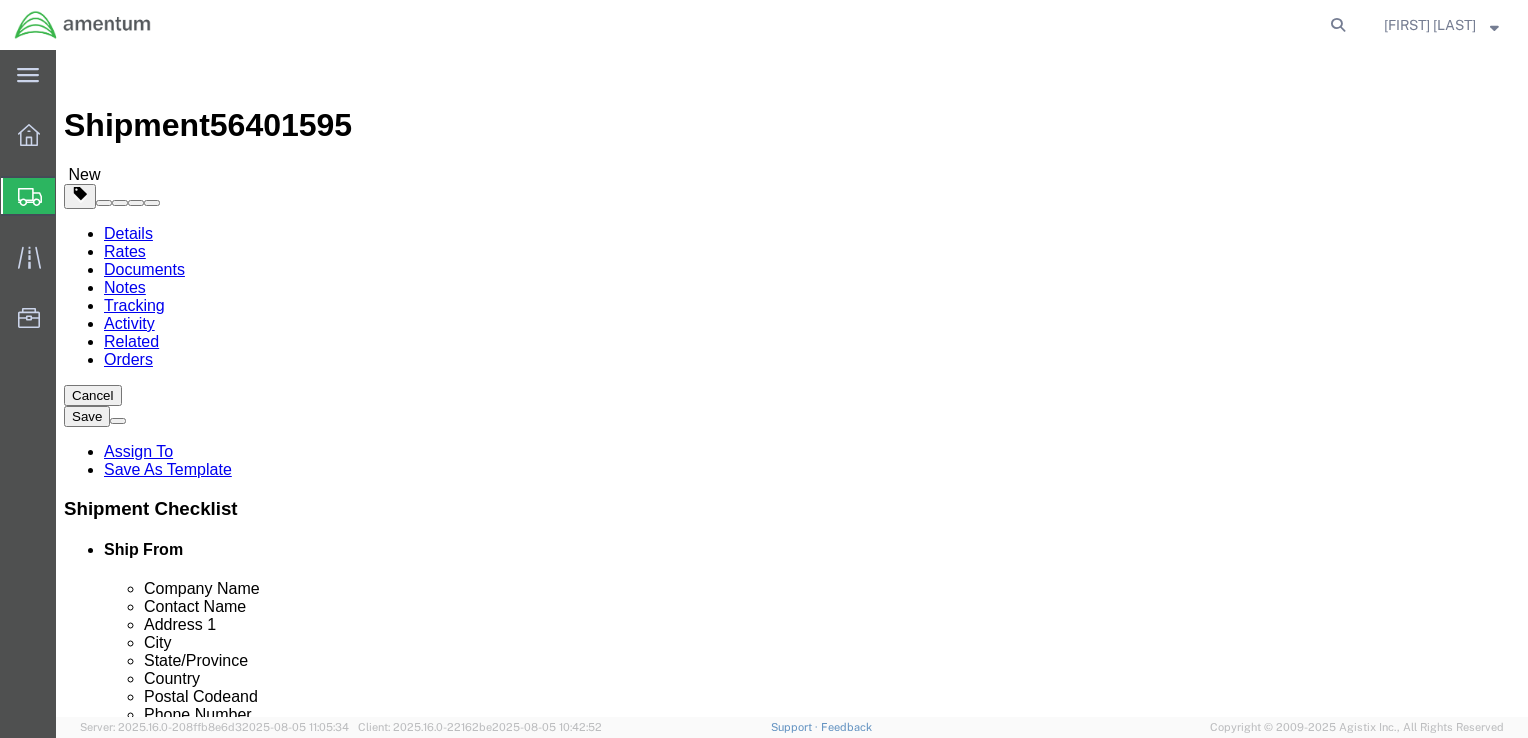 click 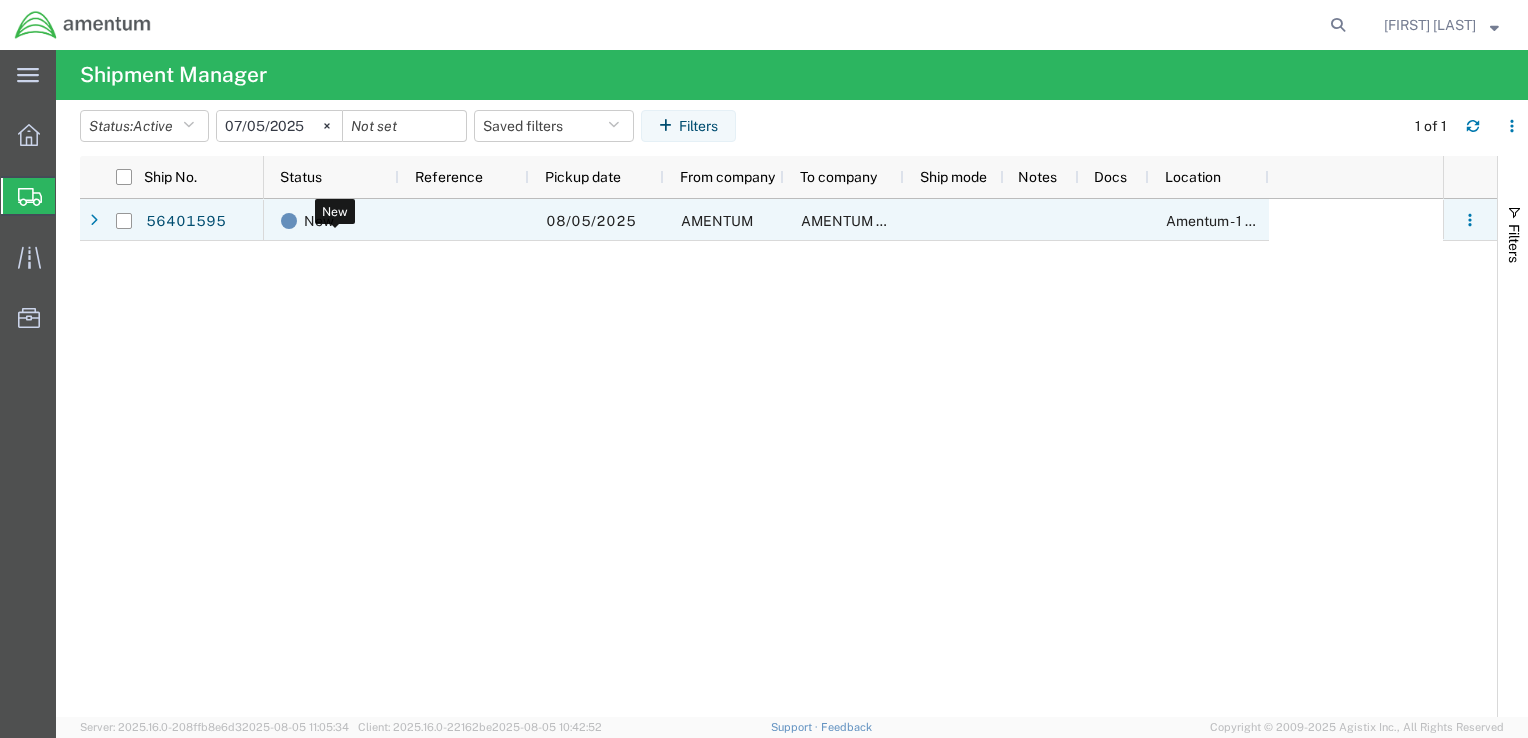 click on "New" 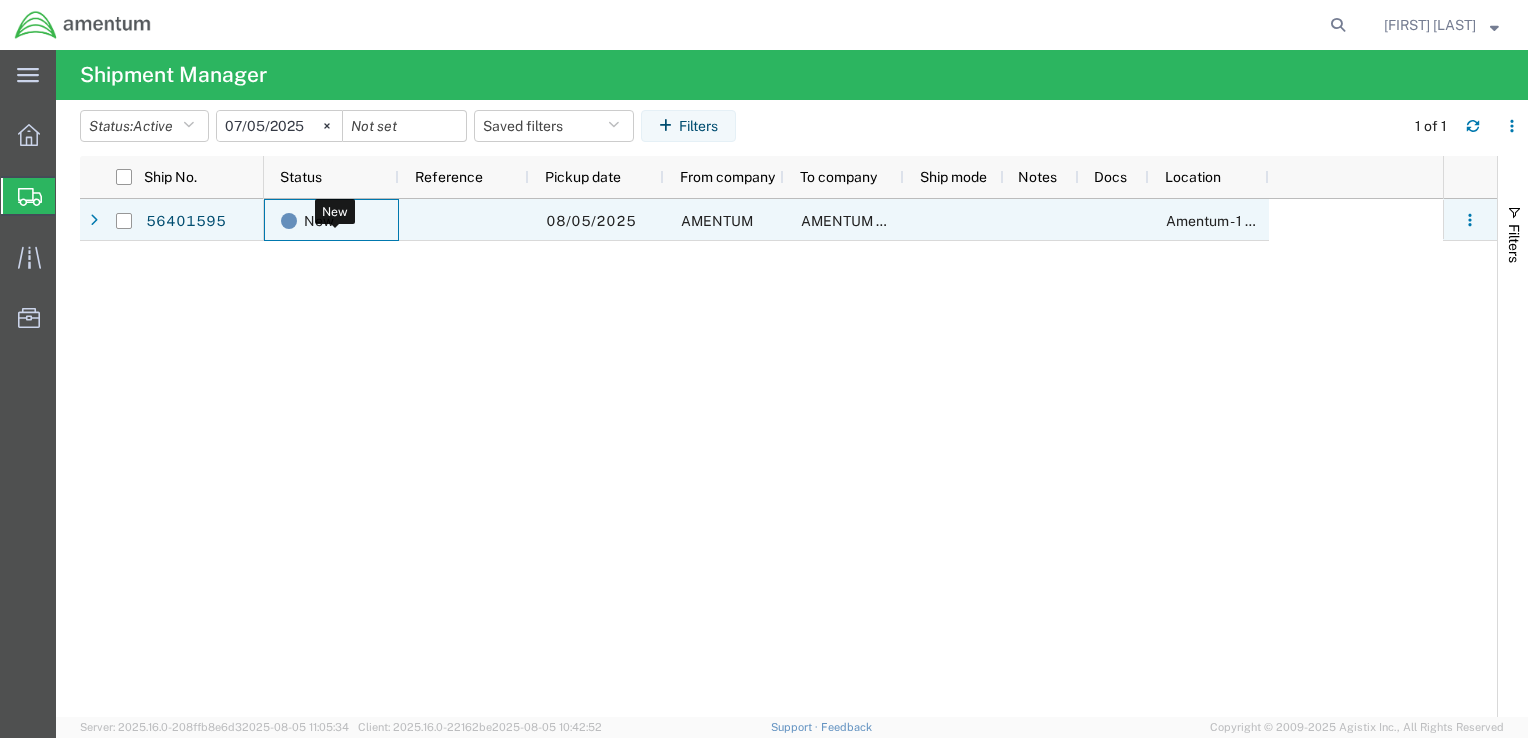 click on "New" 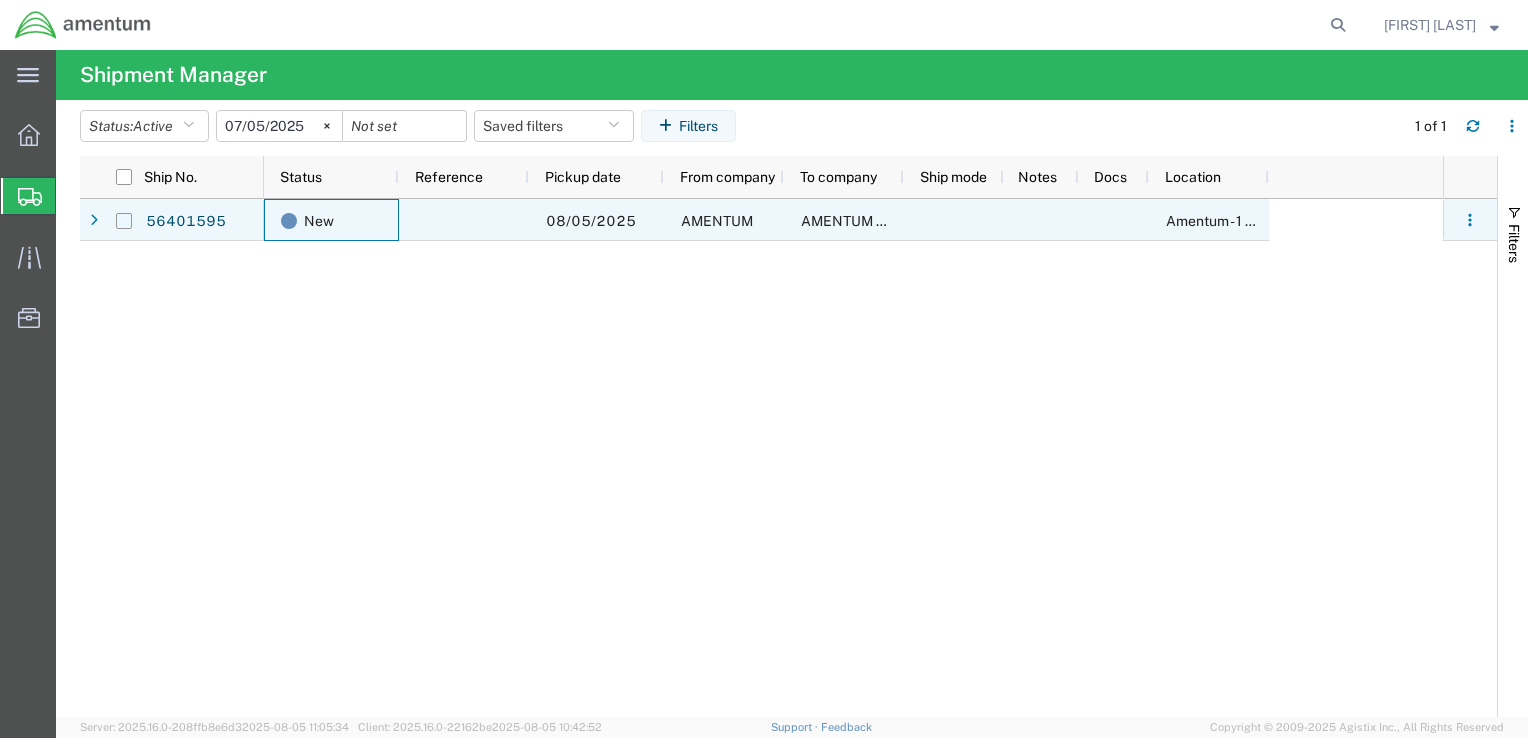 click at bounding box center [124, 221] 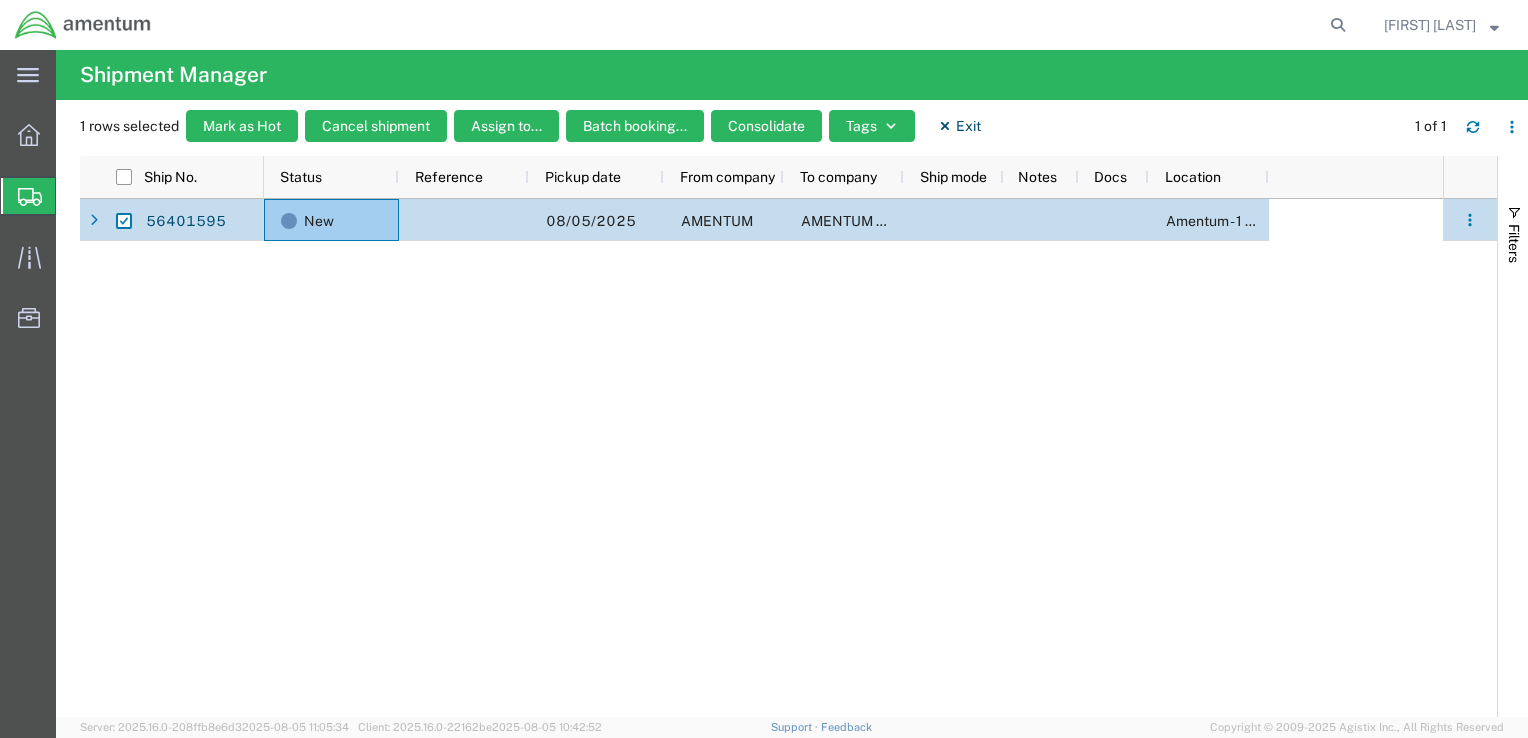 click on "New [MONTH]/[DAY]/[YEAR] [COMPANY] [COMPANY] [COMPANY] - 1 gcp" 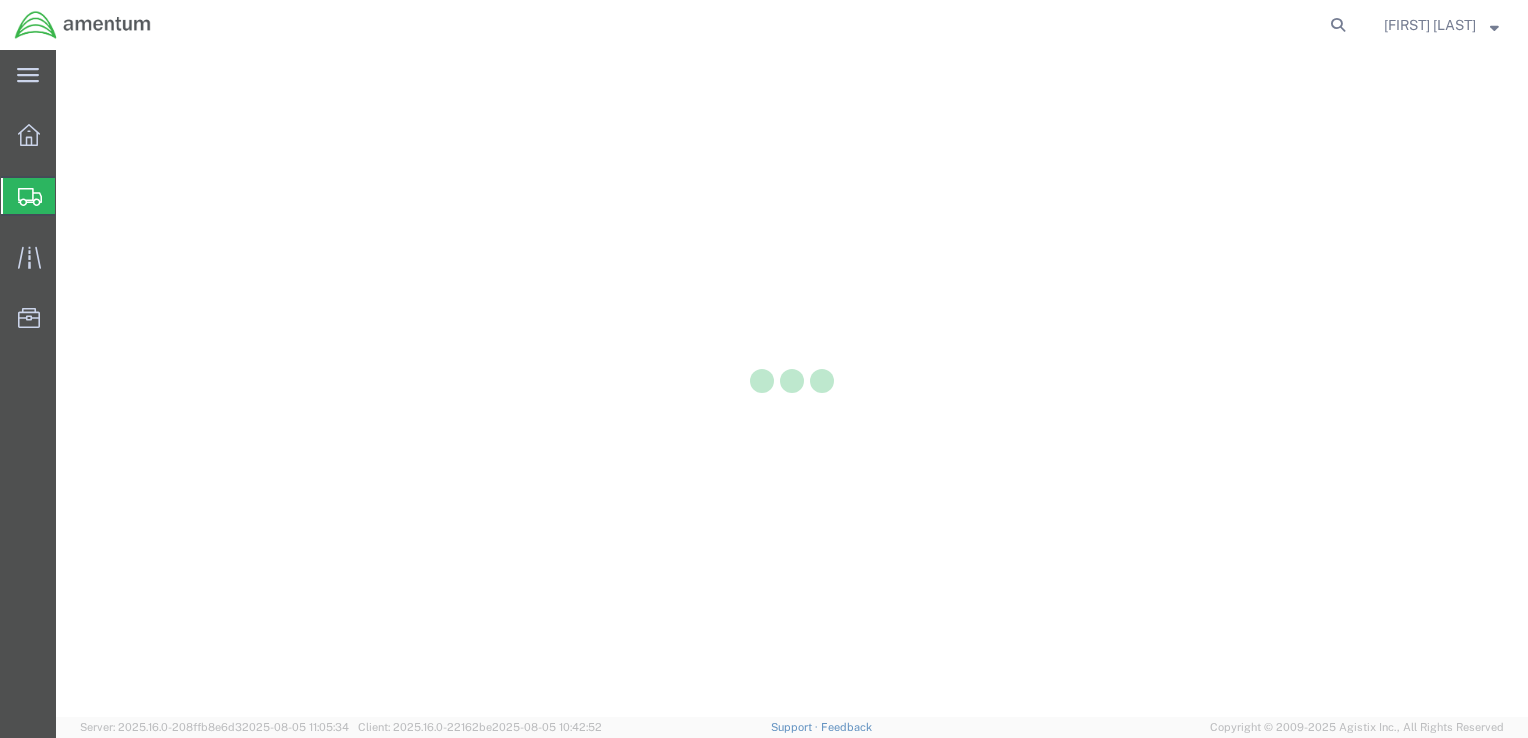 scroll, scrollTop: 0, scrollLeft: 0, axis: both 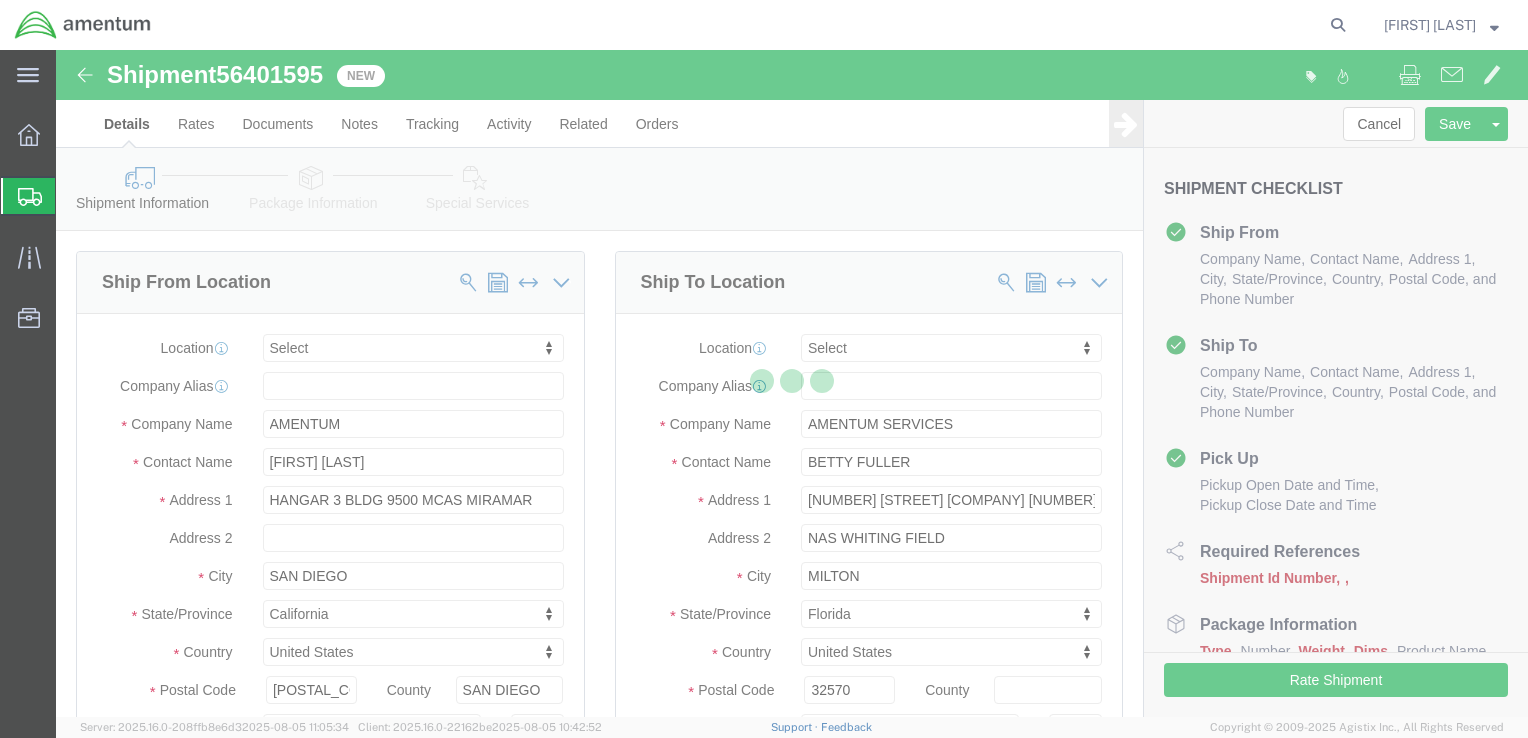 select 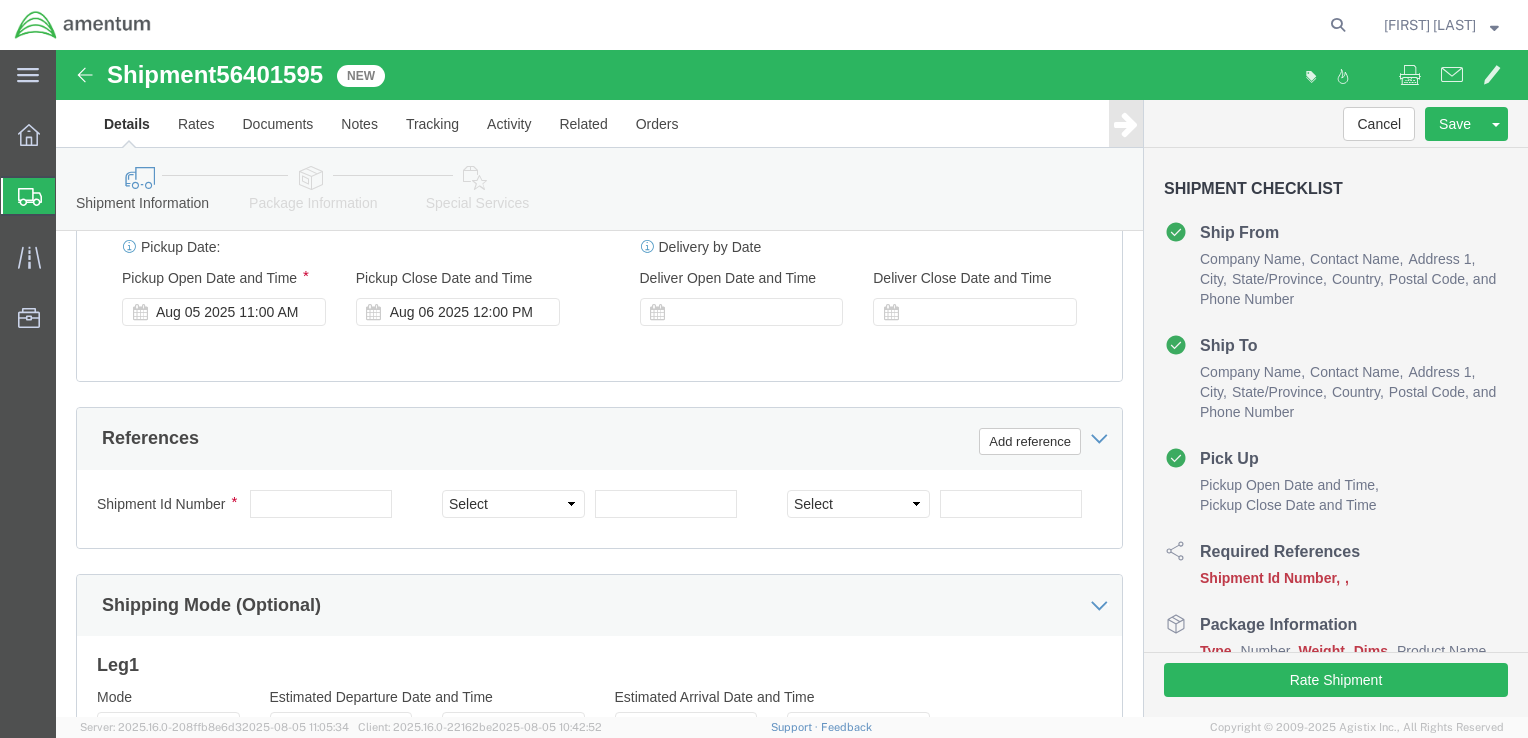 scroll, scrollTop: 1200, scrollLeft: 0, axis: vertical 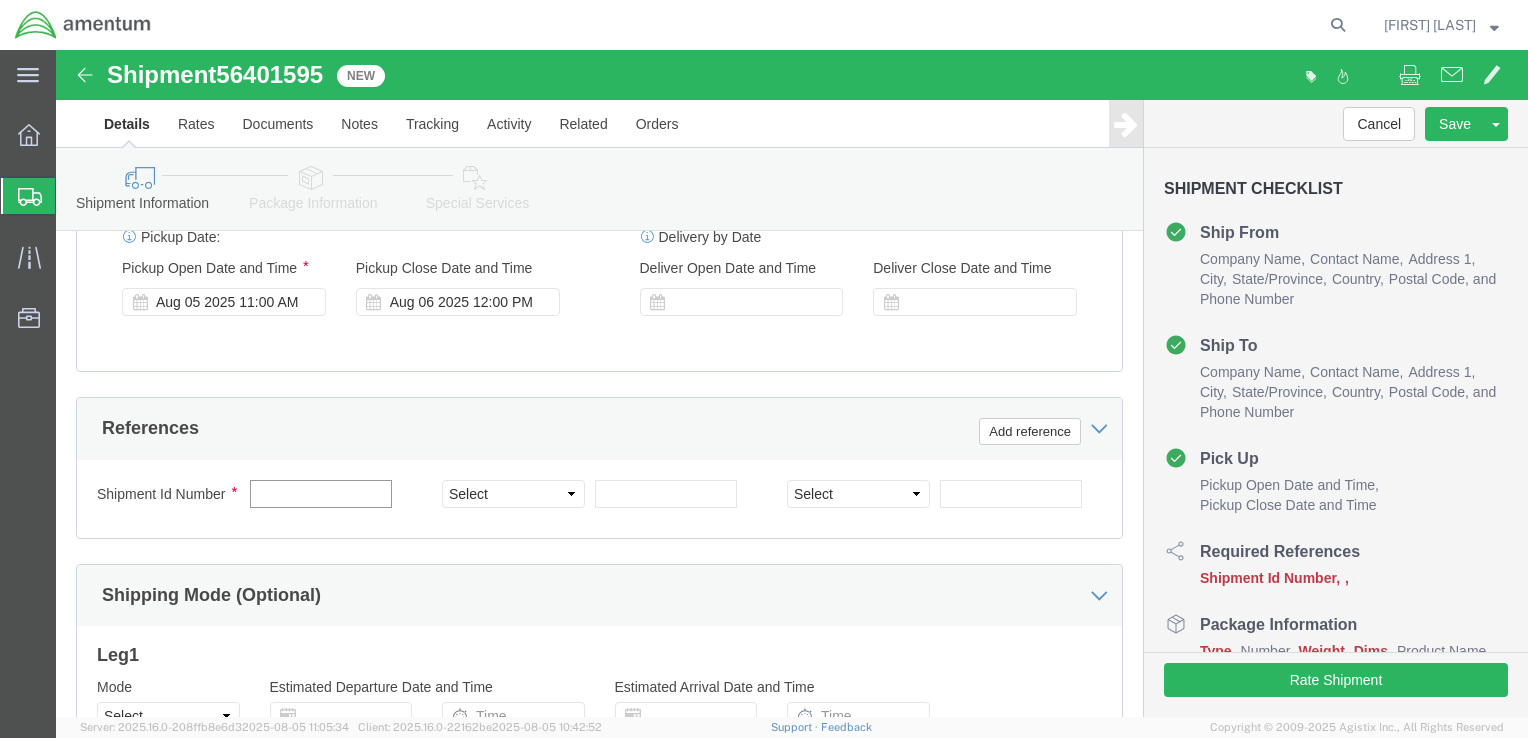 click 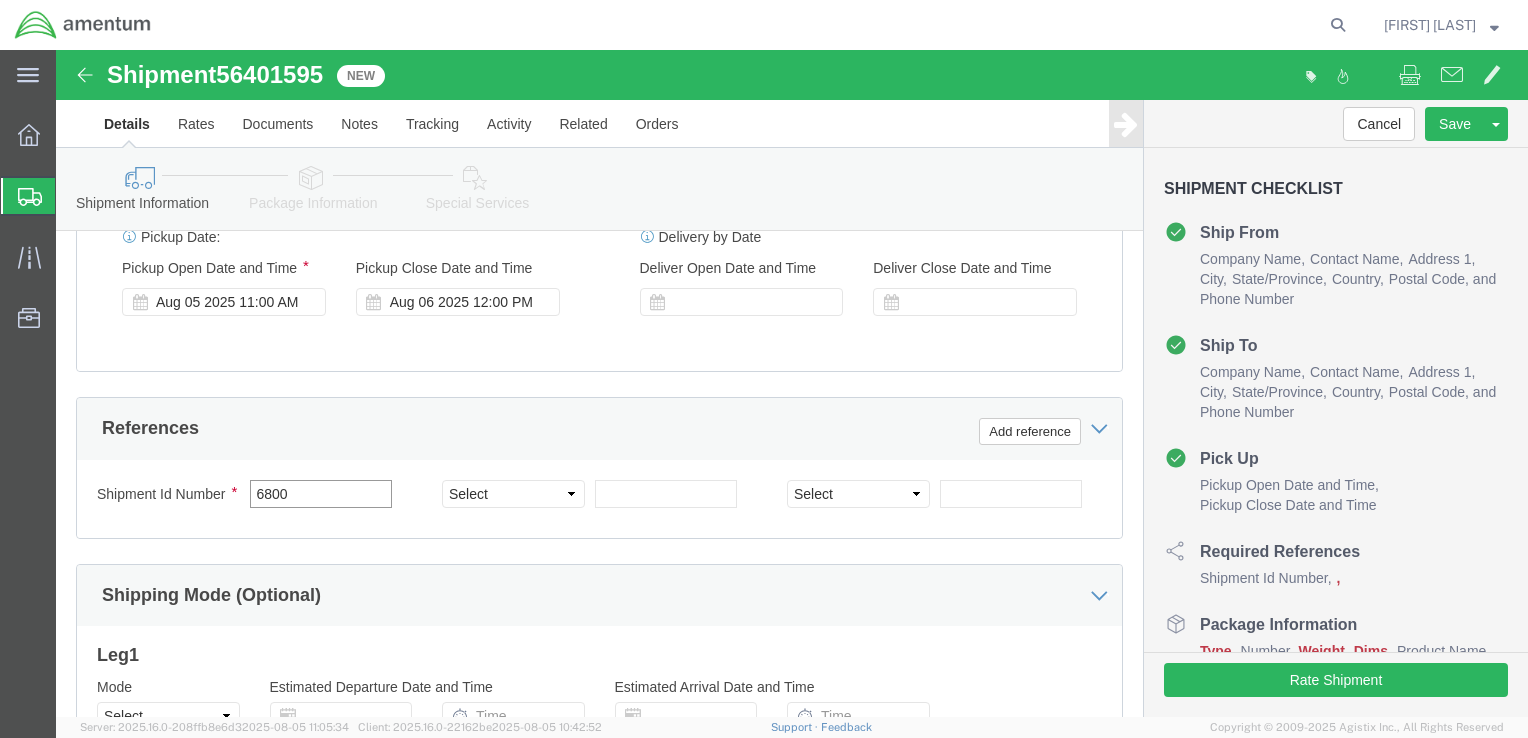 type on "6800" 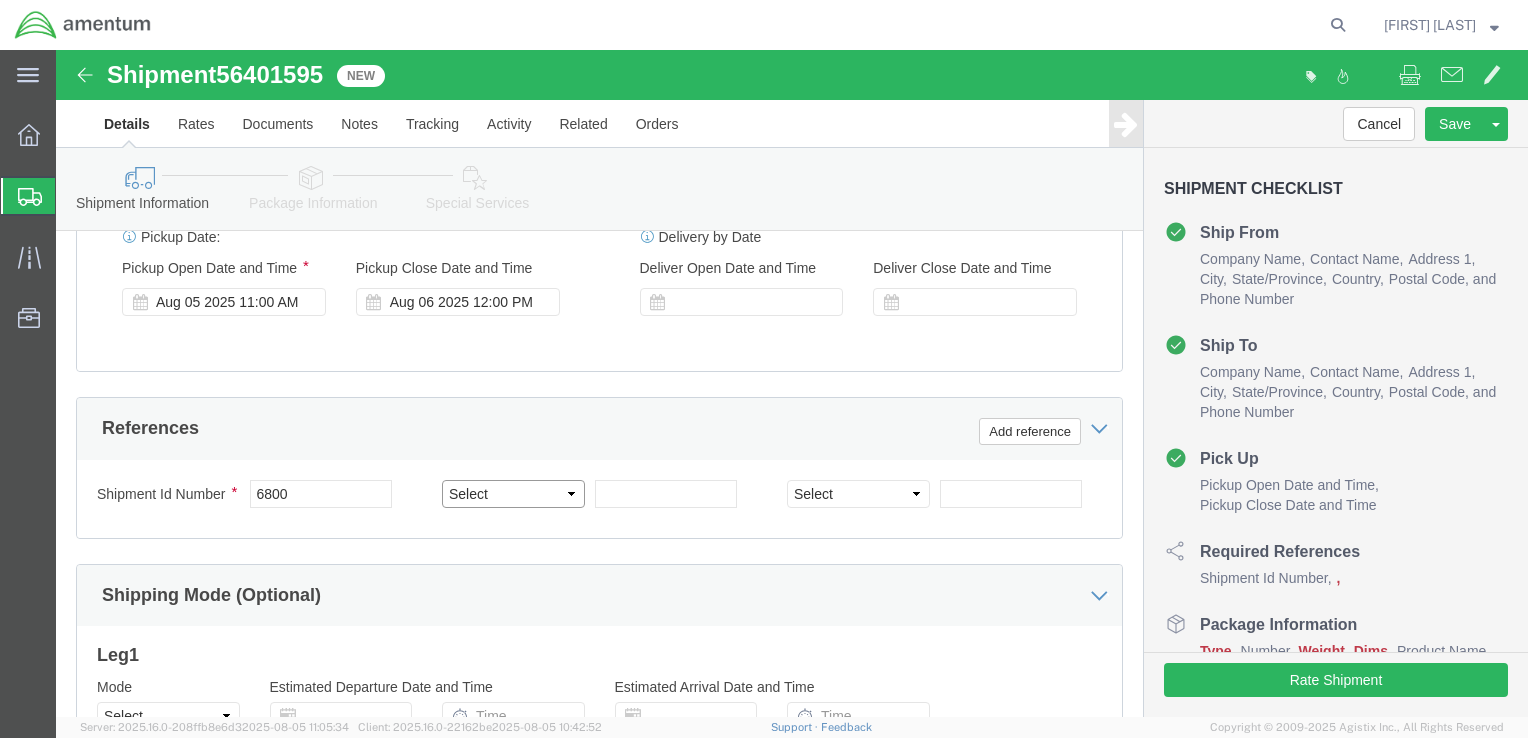click on "Select Account Type Activity ID Airline Appointment Number ASN Batch Request # Bill Of Lading Bin Booking Number Booking Request ID Cancel Pickup Location CBP Entry No Claim Container Number Customer Ref Delivery Number Department Document No Expenditure Export Reference Flight Number General GL Code House Airway Bill Internal Requisition Invoice Number ITN No Job Number License Lloyd's Code Lot Number Master Airway Bill Master Tracking Number Material Requisition Order Number Organization Packing Slip Pickup Number Pickup Request PO Line Item No PRO # Problem File Number Project Project Number Protocol Number Purchase Order Quote Number R.M.A. Release Number Route Sales Order Seal Number Serial No Shipment Id Number Shipment Line No Study Number Task Tender ID VAT Number Vessel Name VIN Voyage Number Waybill Number Work Order" 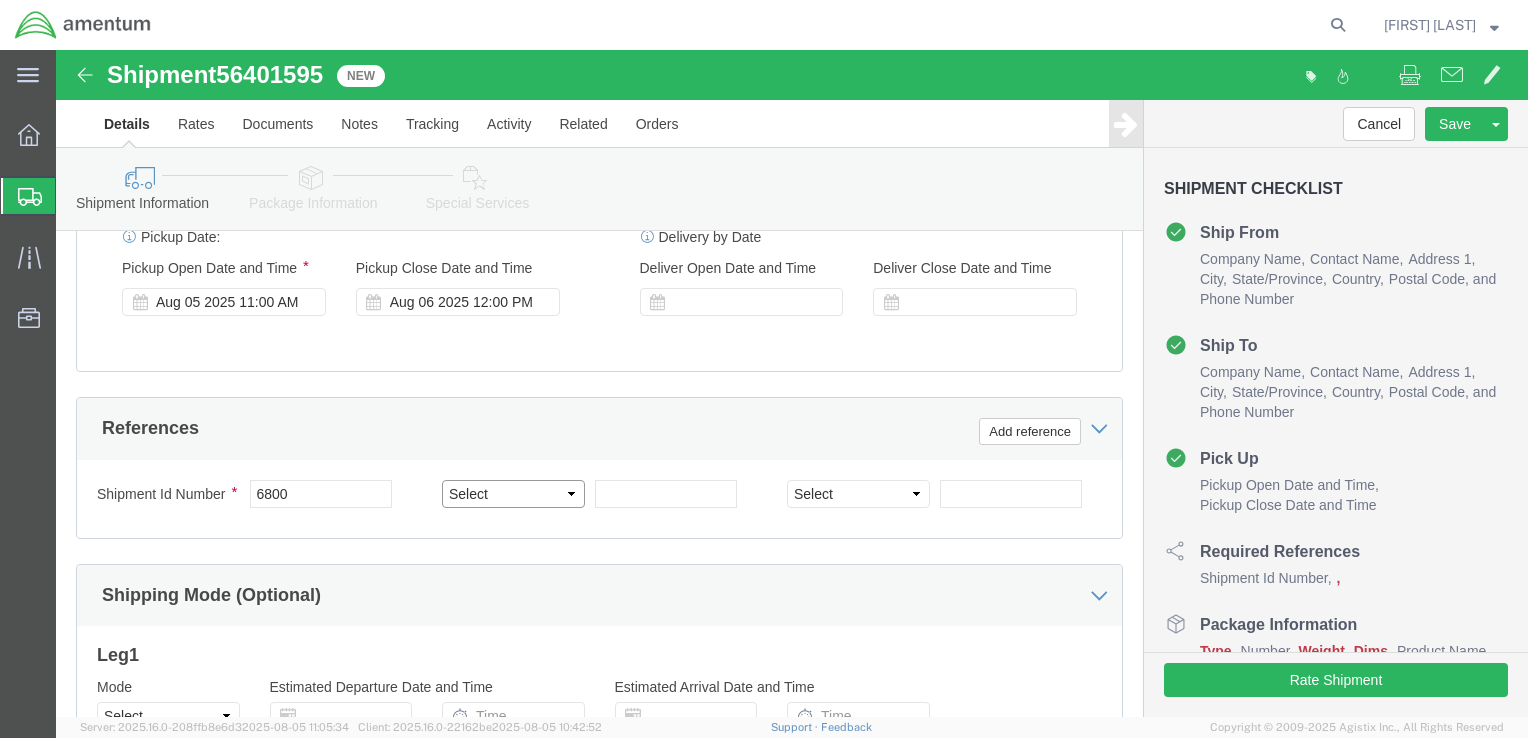 select on "DEPT" 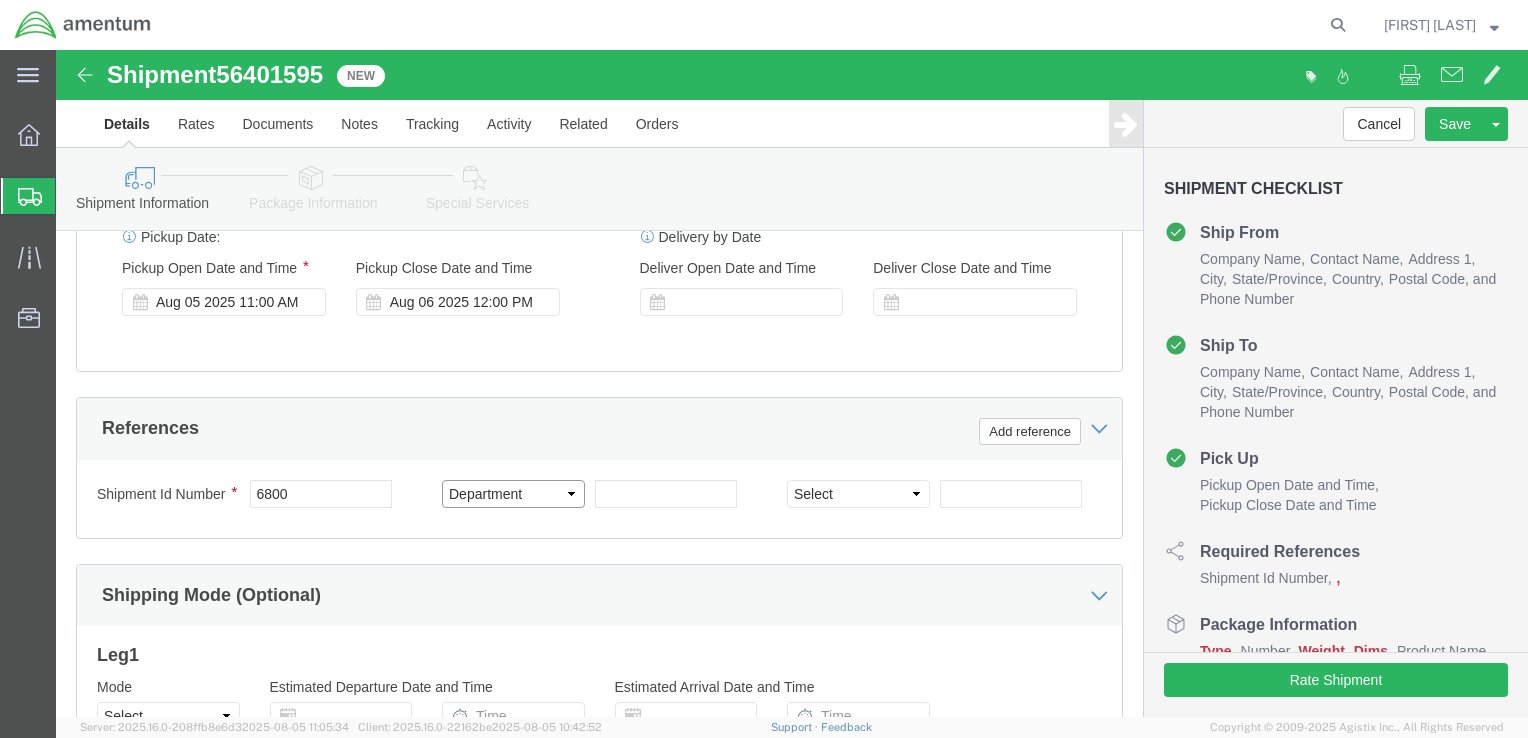 click on "Select Account Type Activity ID Airline Appointment Number ASN Batch Request # Bill Of Lading Bin Booking Number Booking Request ID Cancel Pickup Location CBP Entry No Claim Container Number Customer Ref Delivery Number Department Document No Expenditure Export Reference Flight Number General GL Code House Airway Bill Internal Requisition Invoice Number ITN No Job Number License Lloyd's Code Lot Number Master Airway Bill Master Tracking Number Material Requisition Order Number Organization Packing Slip Pickup Number Pickup Request PO Line Item No PRO # Problem File Number Project Project Number Protocol Number Purchase Order Quote Number R.M.A. Release Number Route Sales Order Seal Number Serial No Shipment Id Number Shipment Line No Study Number Task Tender ID VAT Number Vessel Name VIN Voyage Number Waybill Number Work Order" 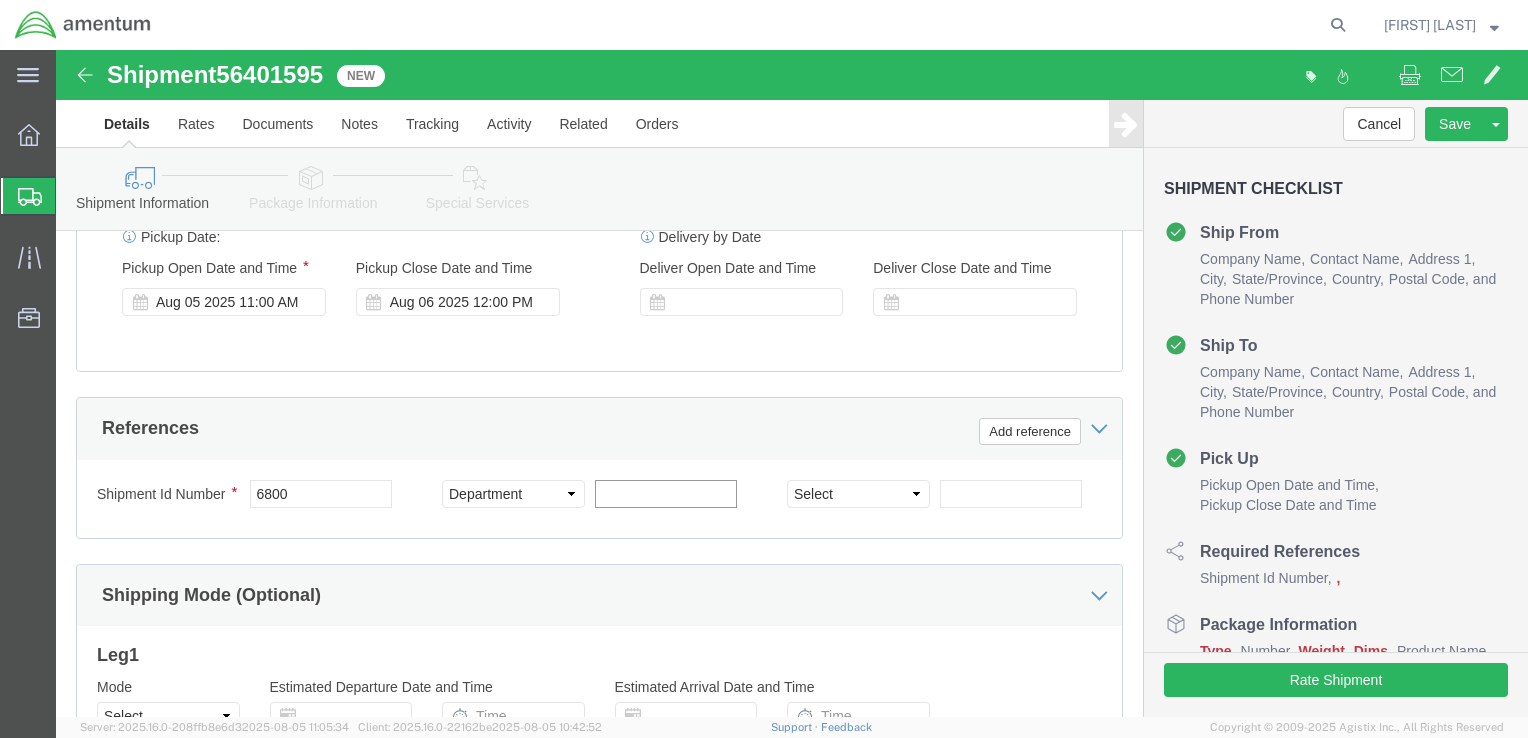 click 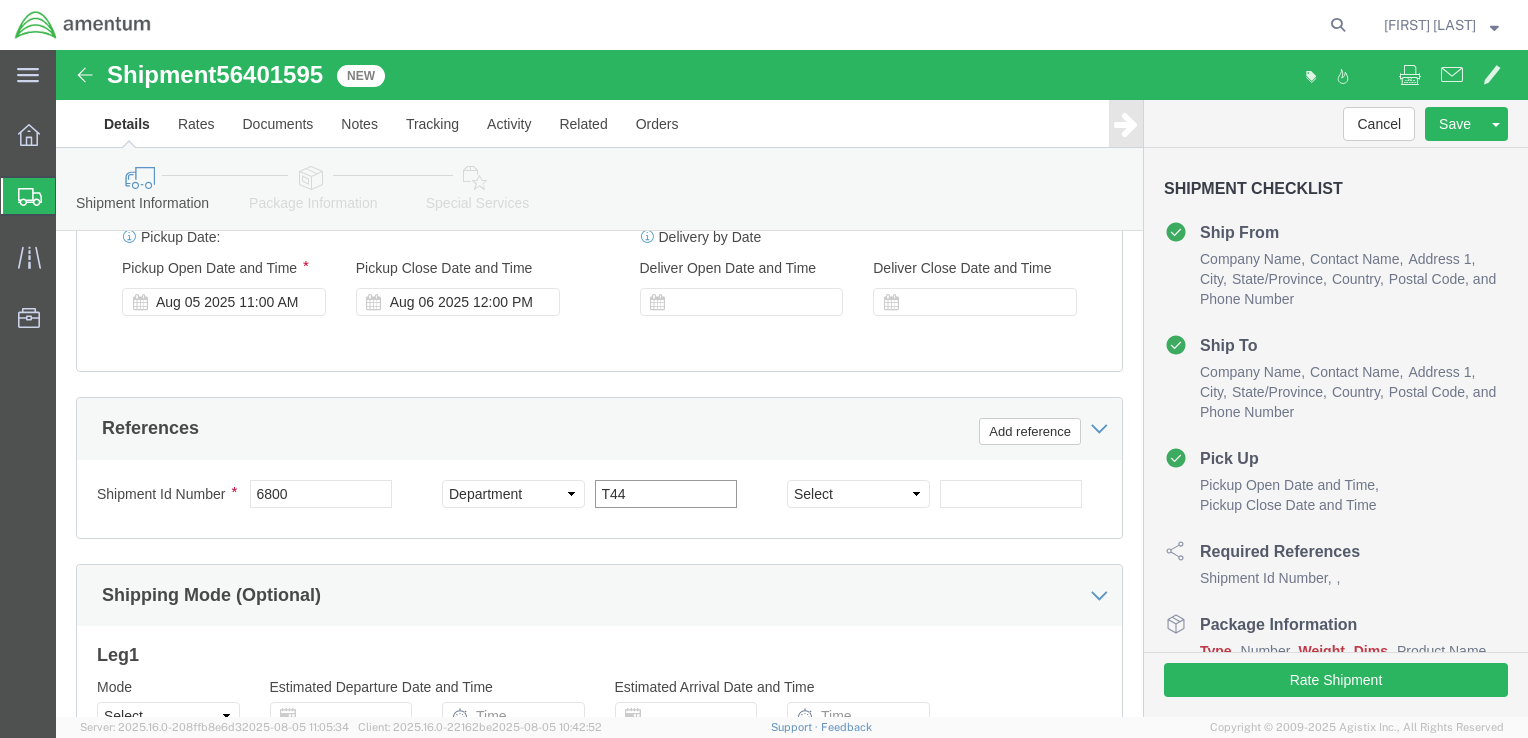 type on "T44" 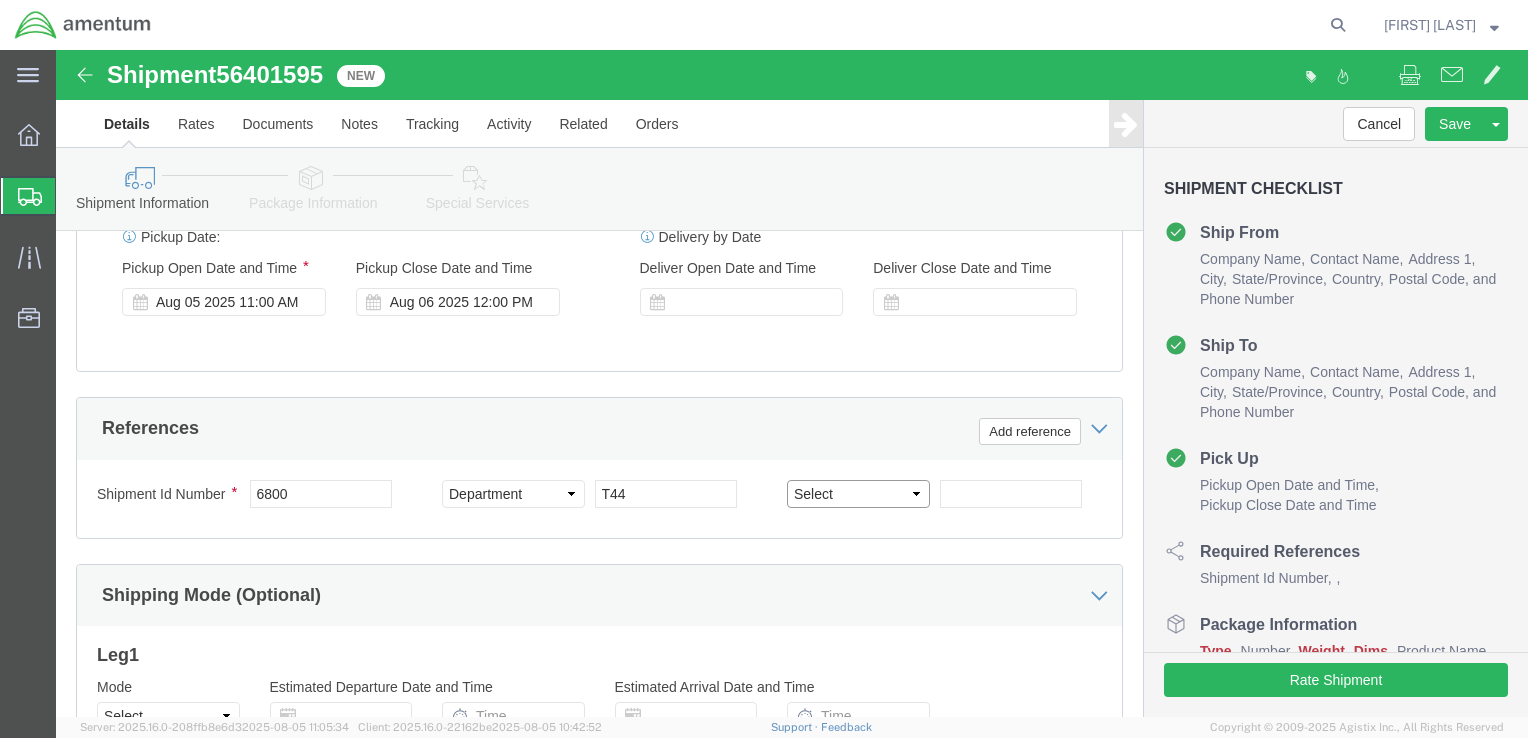click on "Select Account Type Activity ID Airline Appointment Number ASN Batch Request # Bill Of Lading Bin Booking Number Booking Request ID Cancel Pickup Location CBP Entry No Claim Container Number Customer Ref Delivery Number Department Document No Expenditure Export Reference Flight Number General GL Code House Airway Bill Internal Requisition Invoice Number ITN No Job Number License Lloyd's Code Lot Number Master Airway Bill Master Tracking Number Material Requisition Order Number Organization Packing Slip Pickup Number Pickup Request PO Line Item No PRO # Problem File Number Project Project Number Protocol Number Purchase Order Quote Number R.M.A. Release Number Route Sales Order Seal Number Serial No Shipment Id Number Shipment Line No Study Number Task Tender ID VAT Number Vessel Name VIN Voyage Number Waybill Number Work Order" 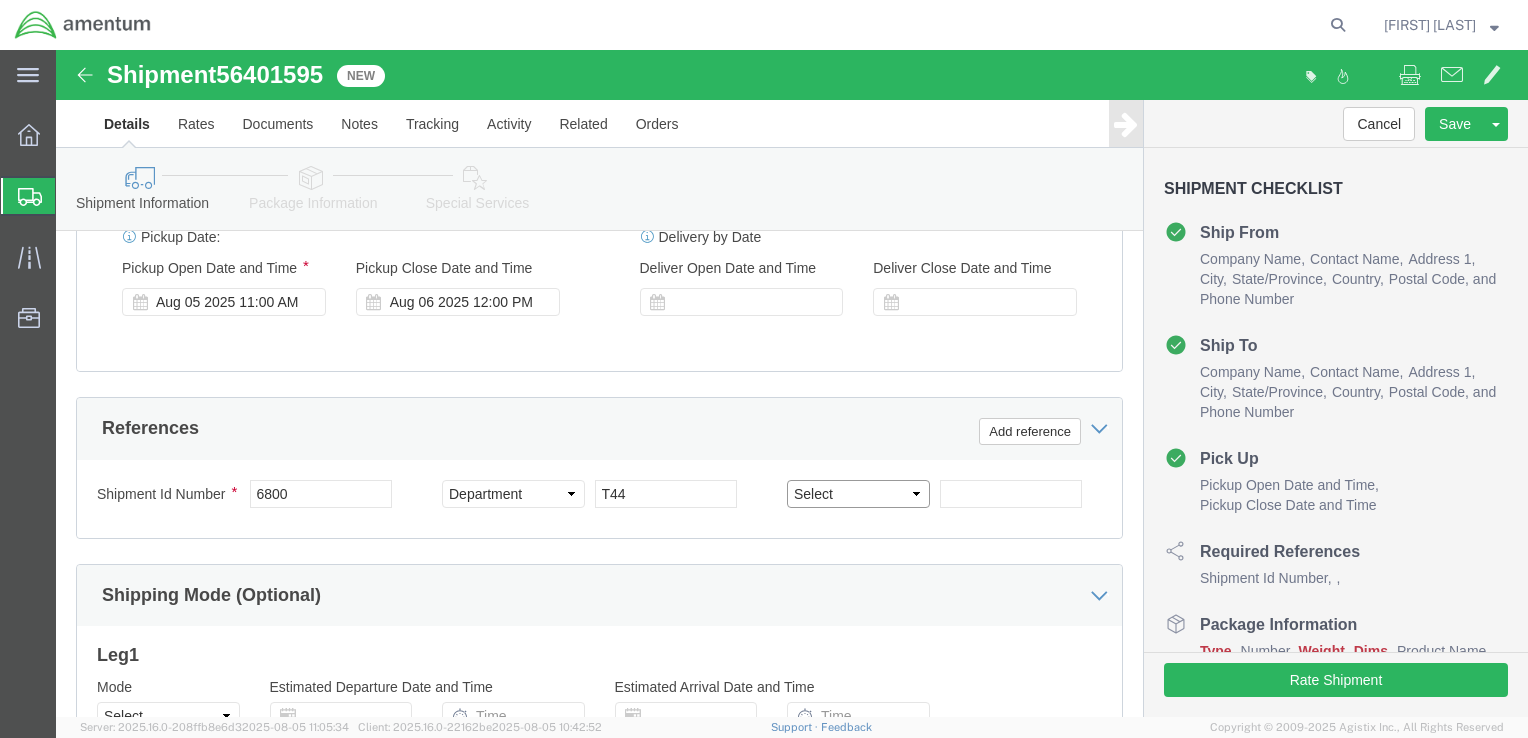 select on "PROJNUM" 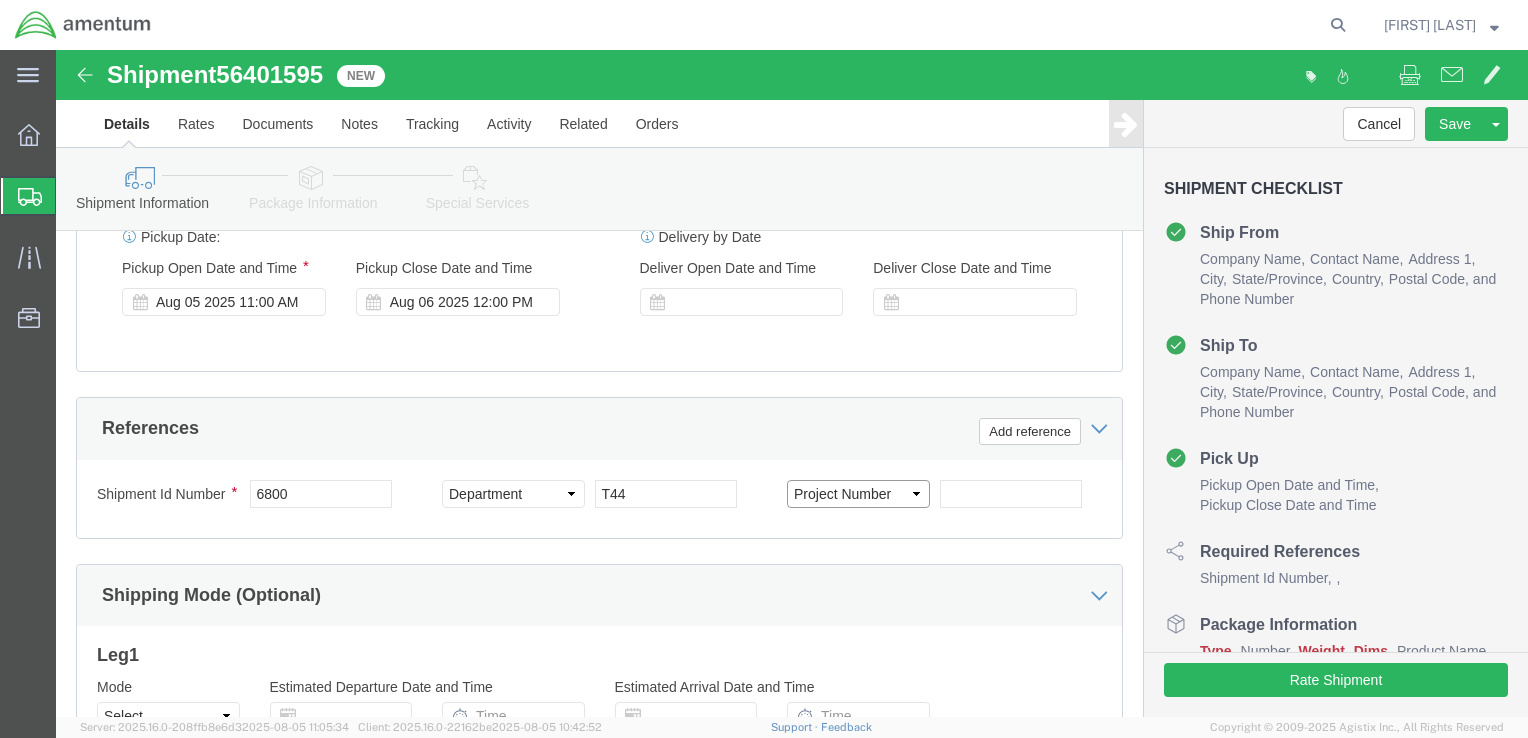 click on "Select Account Type Activity ID Airline Appointment Number ASN Batch Request # Bill Of Lading Bin Booking Number Booking Request ID Cancel Pickup Location CBP Entry No Claim Container Number Customer Ref Delivery Number Department Document No Expenditure Export Reference Flight Number General GL Code House Airway Bill Internal Requisition Invoice Number ITN No Job Number License Lloyd's Code Lot Number Master Airway Bill Master Tracking Number Material Requisition Order Number Organization Packing Slip Pickup Number Pickup Request PO Line Item No PRO # Problem File Number Project Project Number Protocol Number Purchase Order Quote Number R.M.A. Release Number Route Sales Order Seal Number Serial No Shipment Id Number Shipment Line No Study Number Task Tender ID VAT Number Vessel Name VIN Voyage Number Waybill Number Work Order" 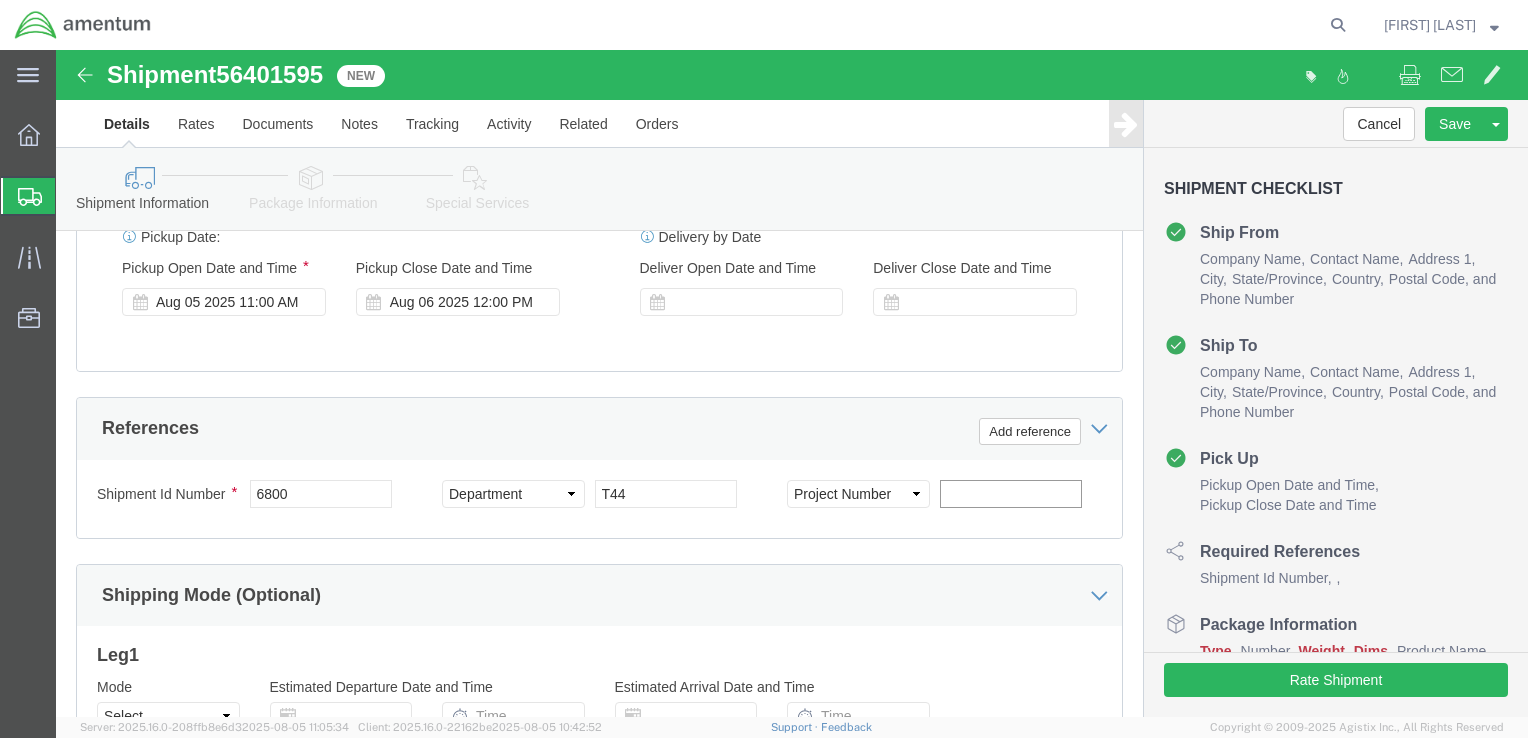 click 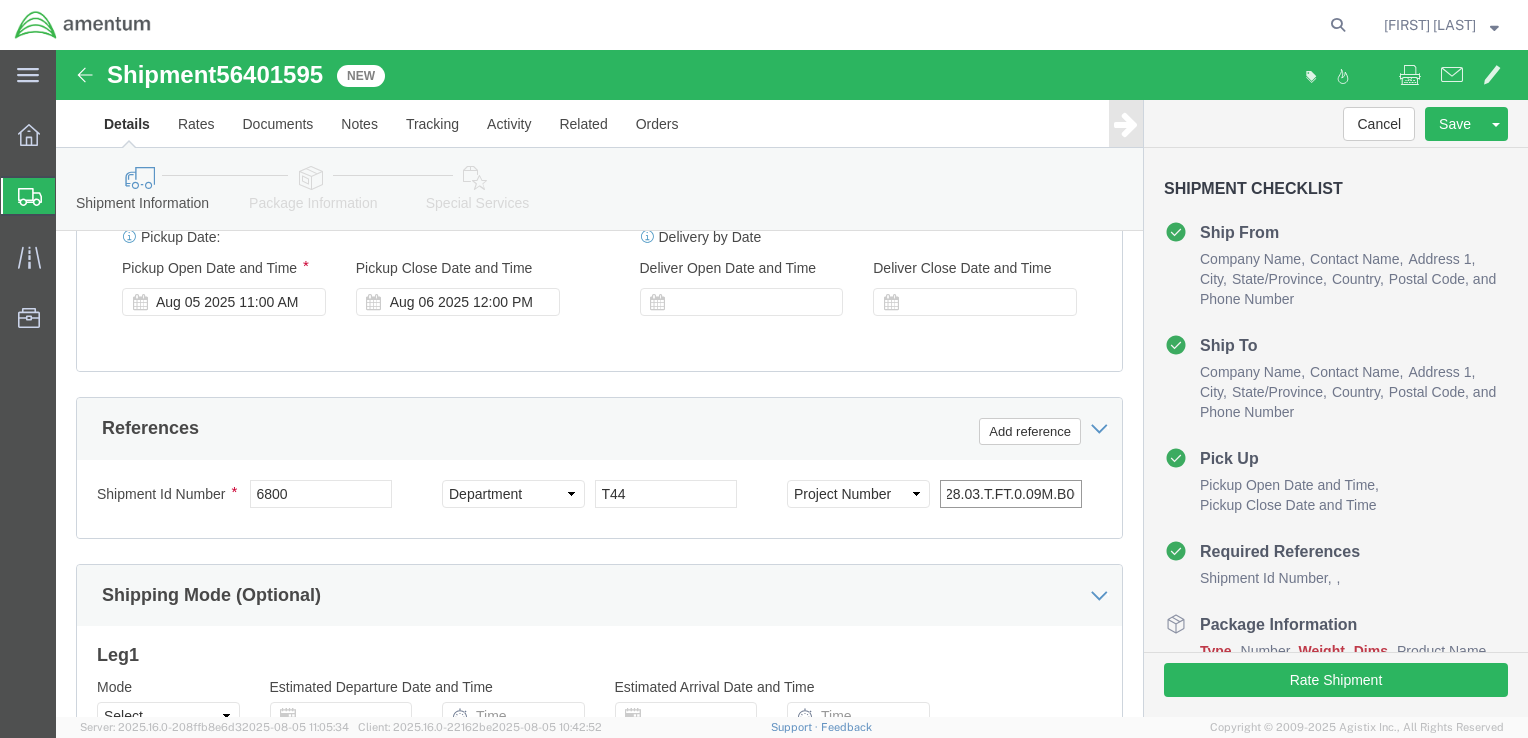 scroll, scrollTop: 0, scrollLeft: 64, axis: horizontal 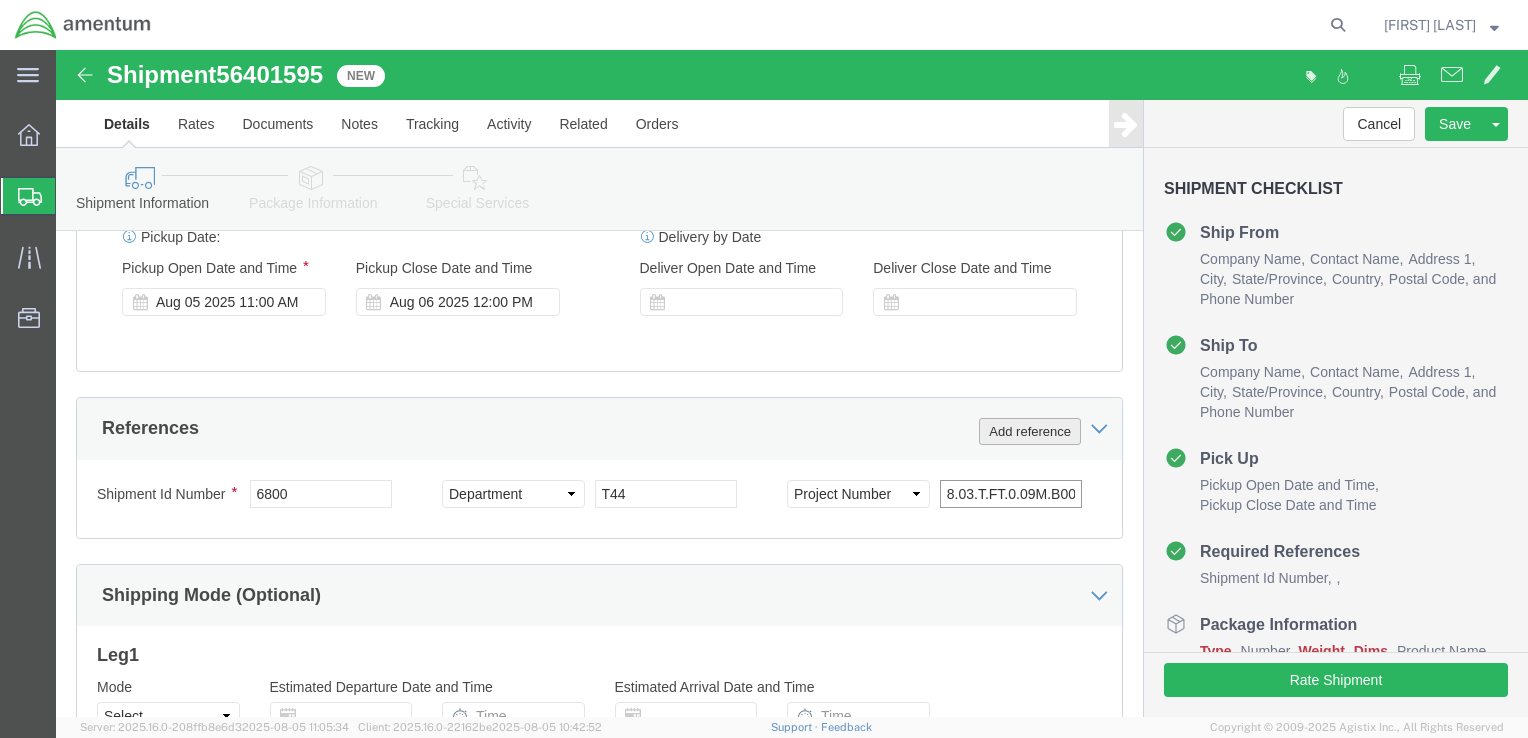 type on "6097.5.028.03.T.FT.0.09M.B00" 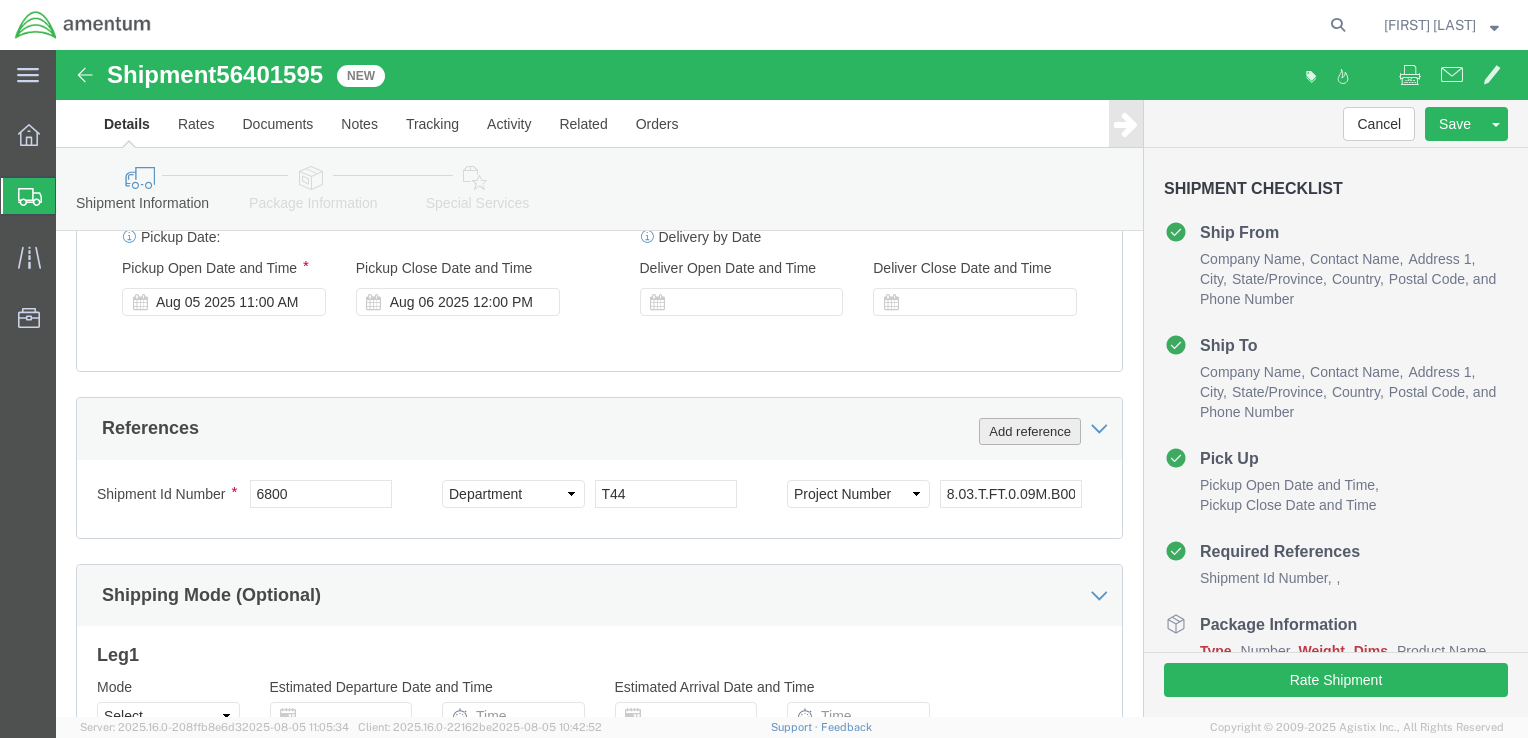 click on "Add reference" 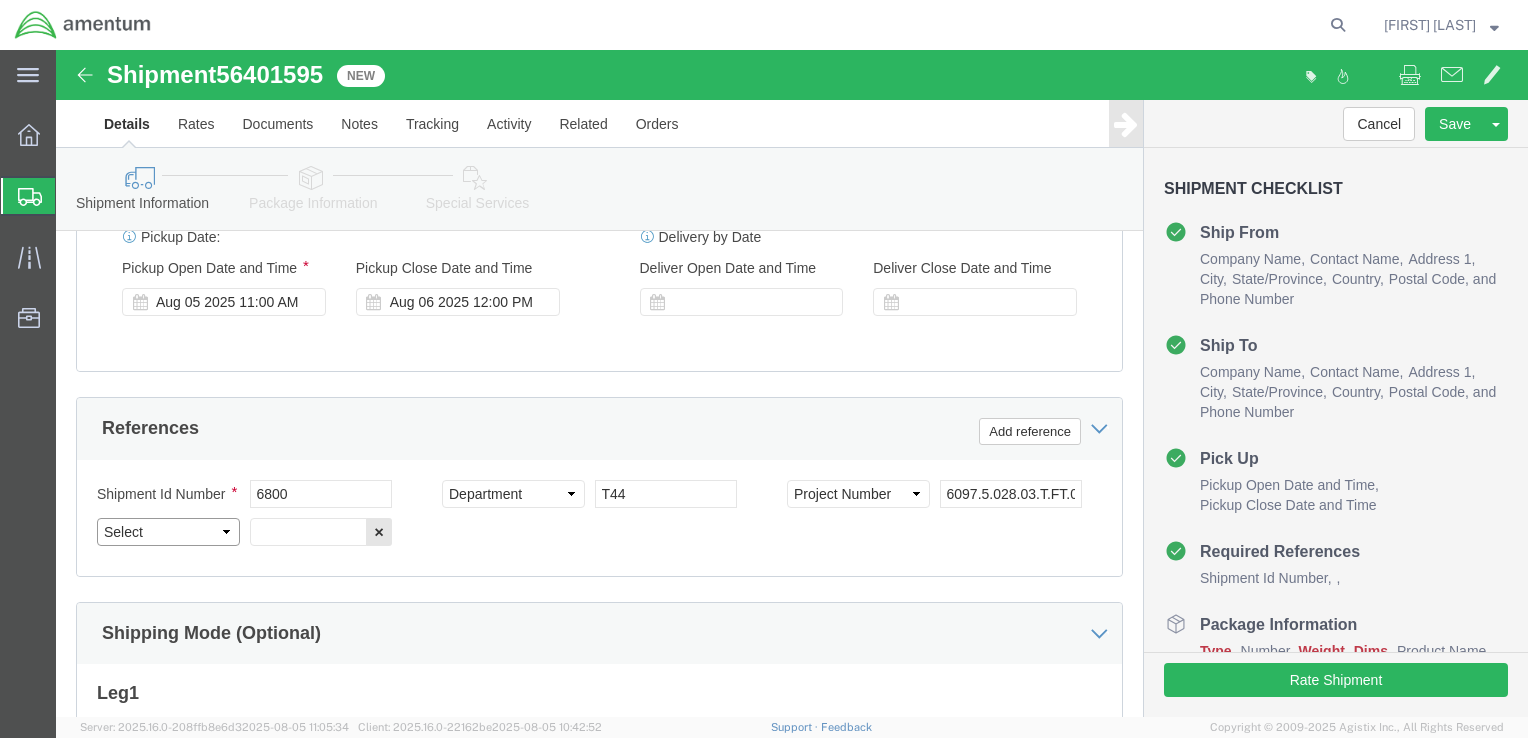 click on "Select Account Type Activity ID Airline Appointment Number ASN Batch Request # Bill Of Lading Bin Booking Number Booking Request ID Cancel Pickup Location CBP Entry No Claim Container Number Customer Ref Delivery Number Department Document No Expenditure Export Reference Flight Number General GL Code House Airway Bill Internal Requisition Invoice Number ITN No Job Number License Lloyd's Code Lot Number Master Airway Bill Master Tracking Number Material Requisition Order Number Organization Packing Slip Pickup Number Pickup Request PO Line Item No PRO # Problem File Number Project Project Number Protocol Number Purchase Order Quote Number R.M.A. Release Number Route Sales Order Seal Number Serial No Shipment Id Number Shipment Line No Study Number Task Tender ID VAT Number Vessel Name VIN Voyage Number Waybill Number Work Order" 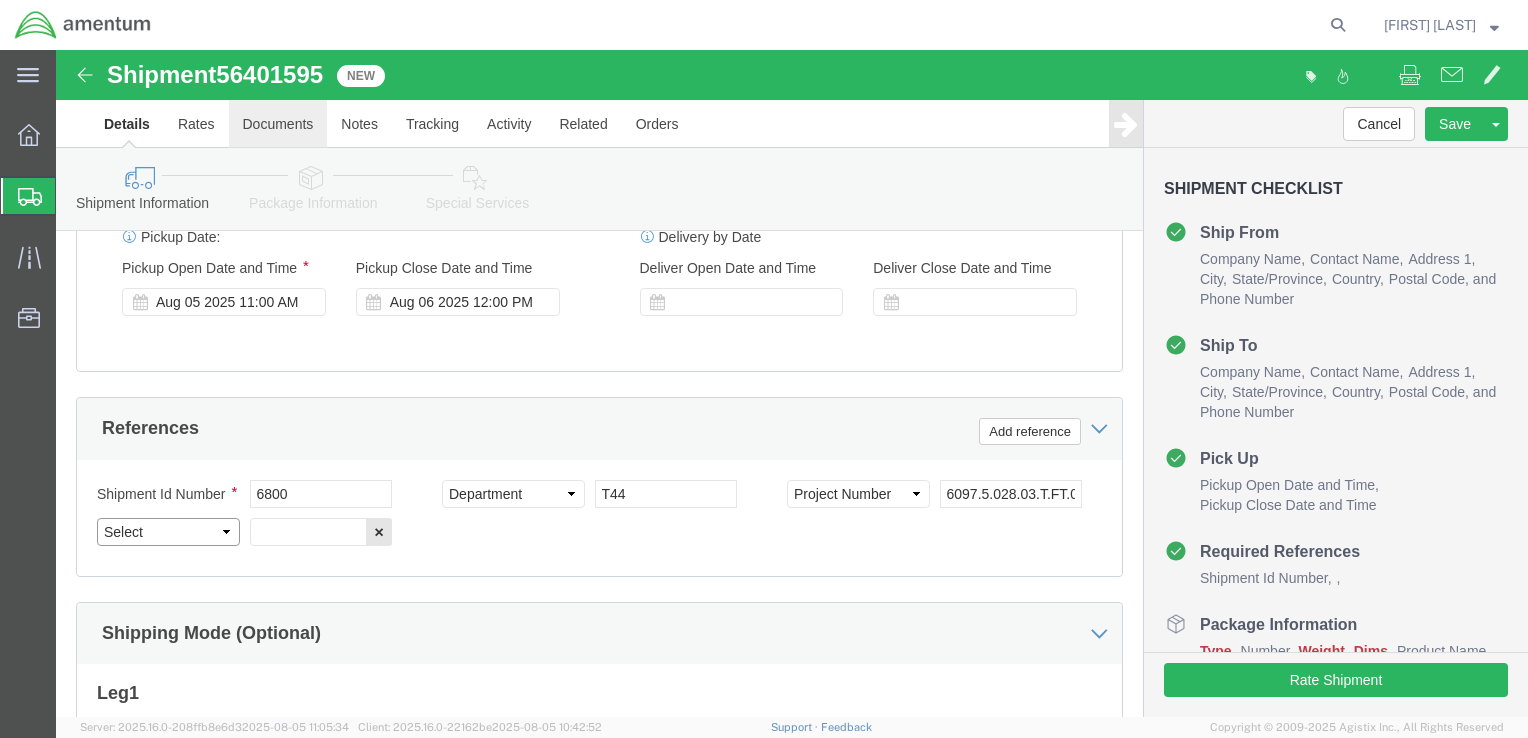 select on "PCKSLIP" 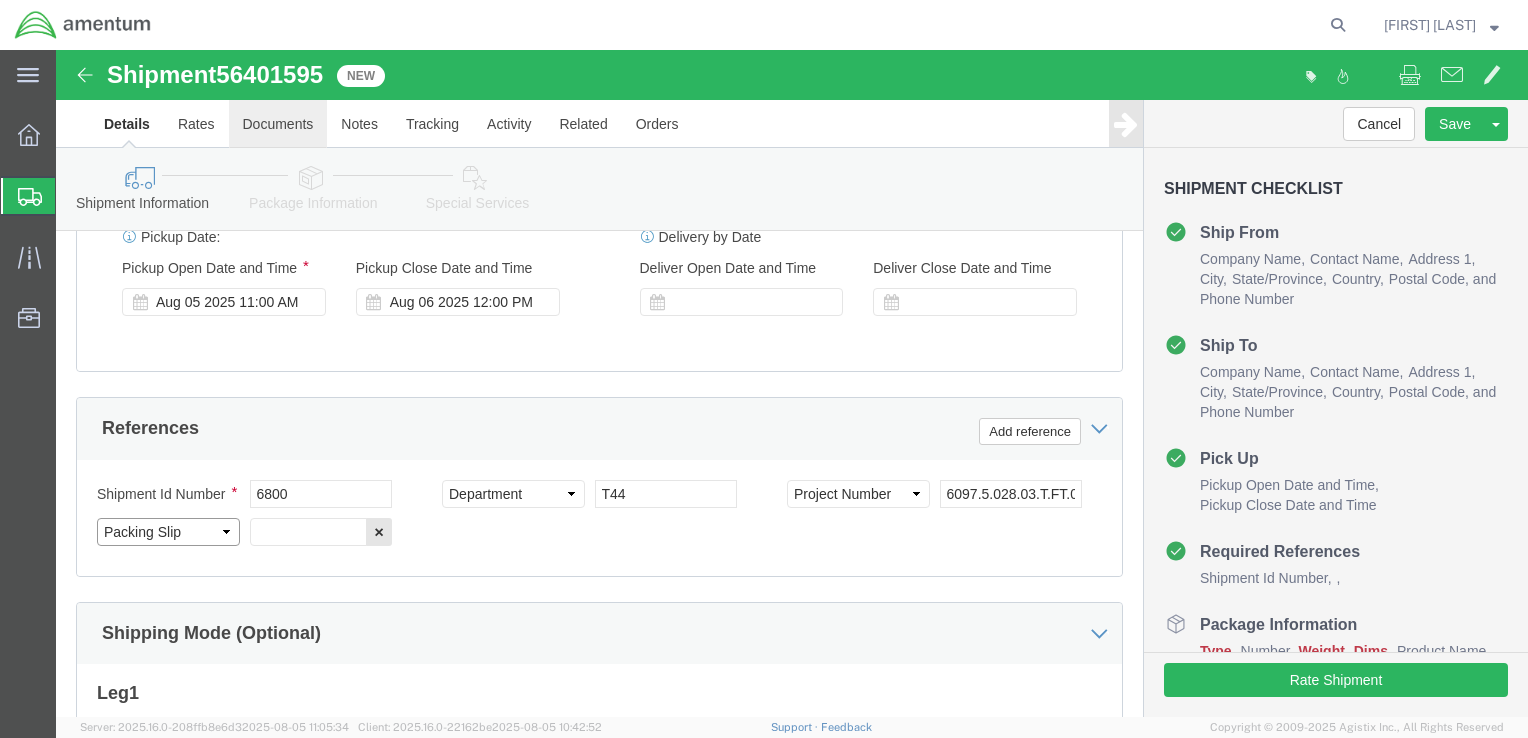 click on "Select Account Type Activity ID Airline Appointment Number ASN Batch Request # Bill Of Lading Bin Booking Number Booking Request ID Cancel Pickup Location CBP Entry No Claim Container Number Customer Ref Delivery Number Department Document No Expenditure Export Reference Flight Number General GL Code House Airway Bill Internal Requisition Invoice Number ITN No Job Number License Lloyd's Code Lot Number Master Airway Bill Master Tracking Number Material Requisition Order Number Organization Packing Slip Pickup Number Pickup Request PO Line Item No PRO # Problem File Number Project Project Number Protocol Number Purchase Order Quote Number R.M.A. Release Number Route Sales Order Seal Number Serial No Shipment Id Number Shipment Line No Study Number Task Tender ID VAT Number Vessel Name VIN Voyage Number Waybill Number Work Order" 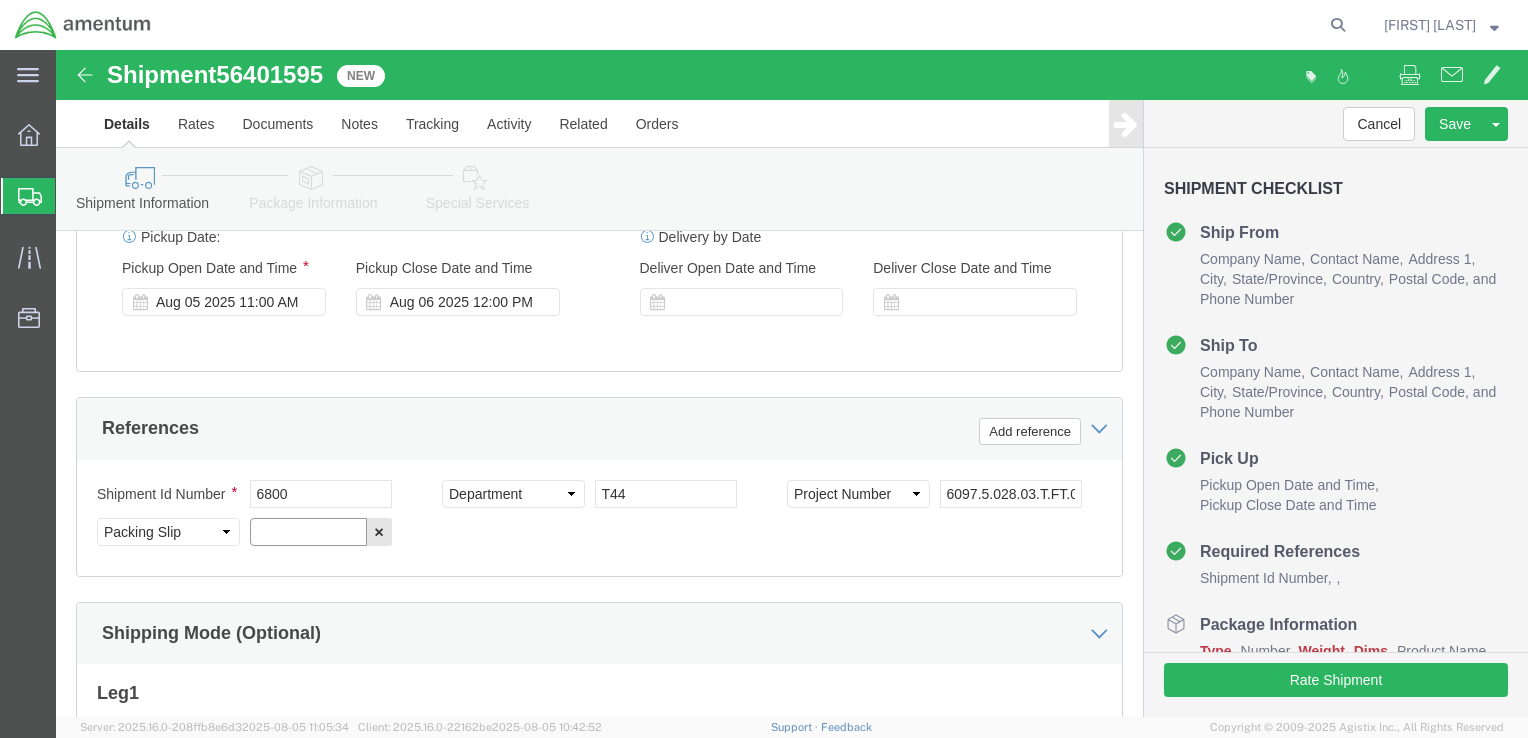 click 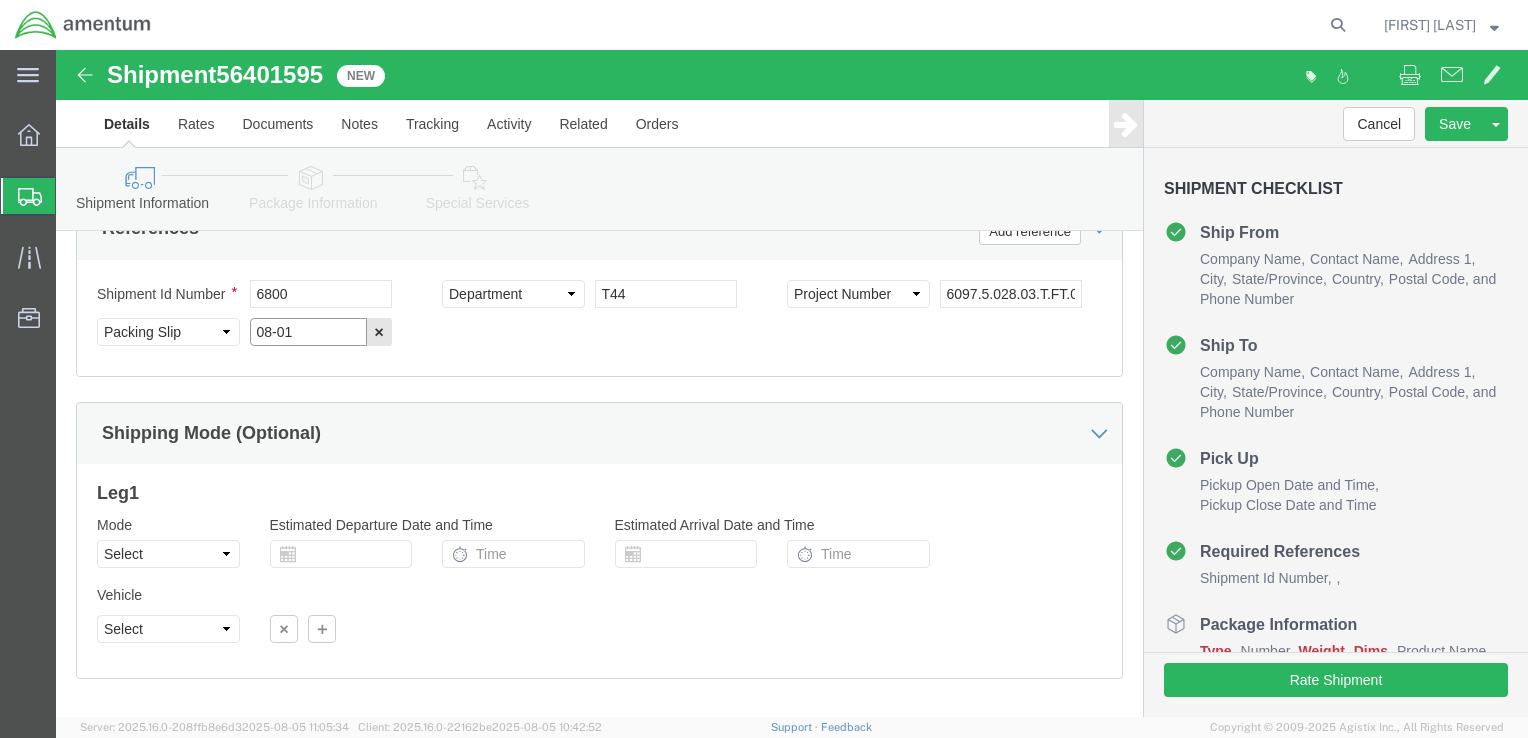 scroll, scrollTop: 1478, scrollLeft: 0, axis: vertical 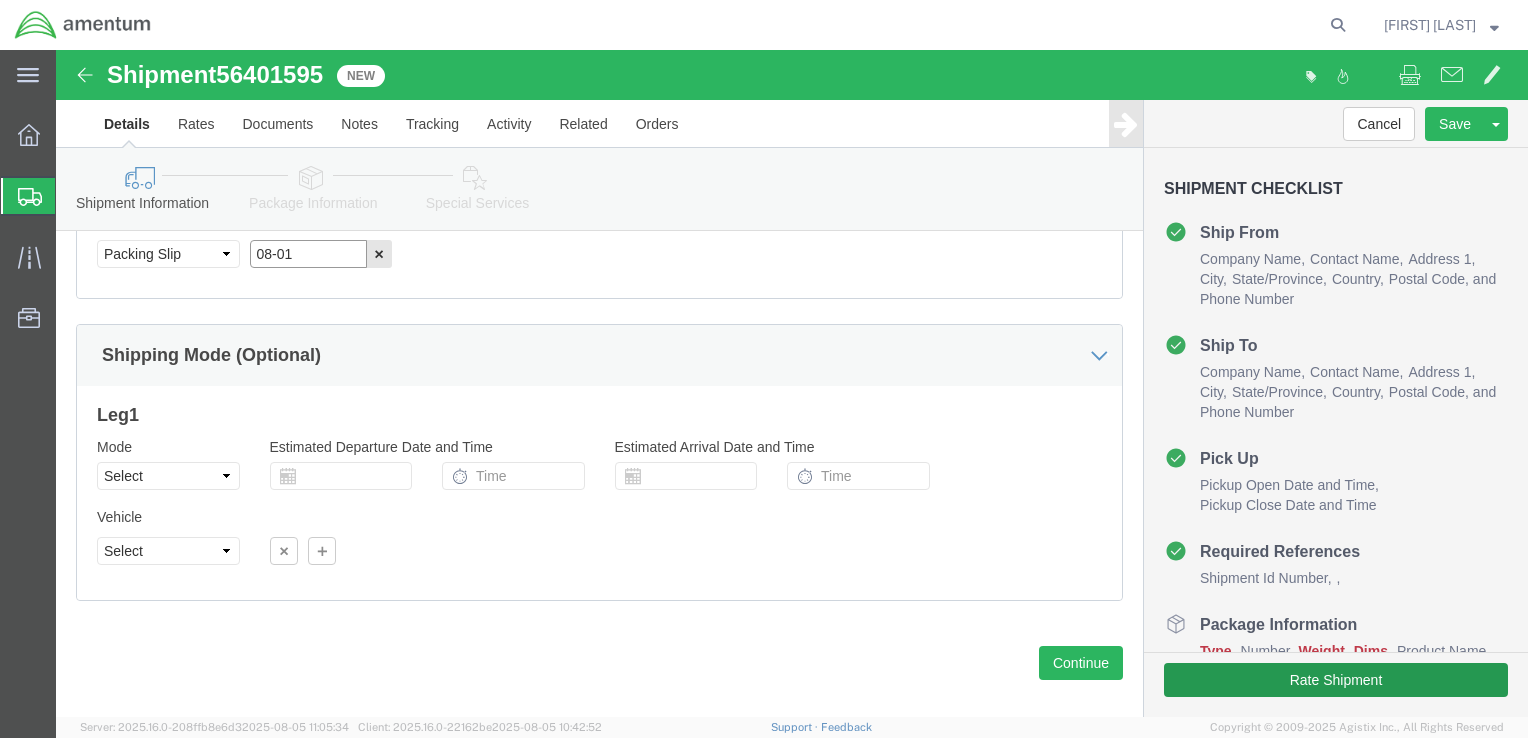 type on "08-01" 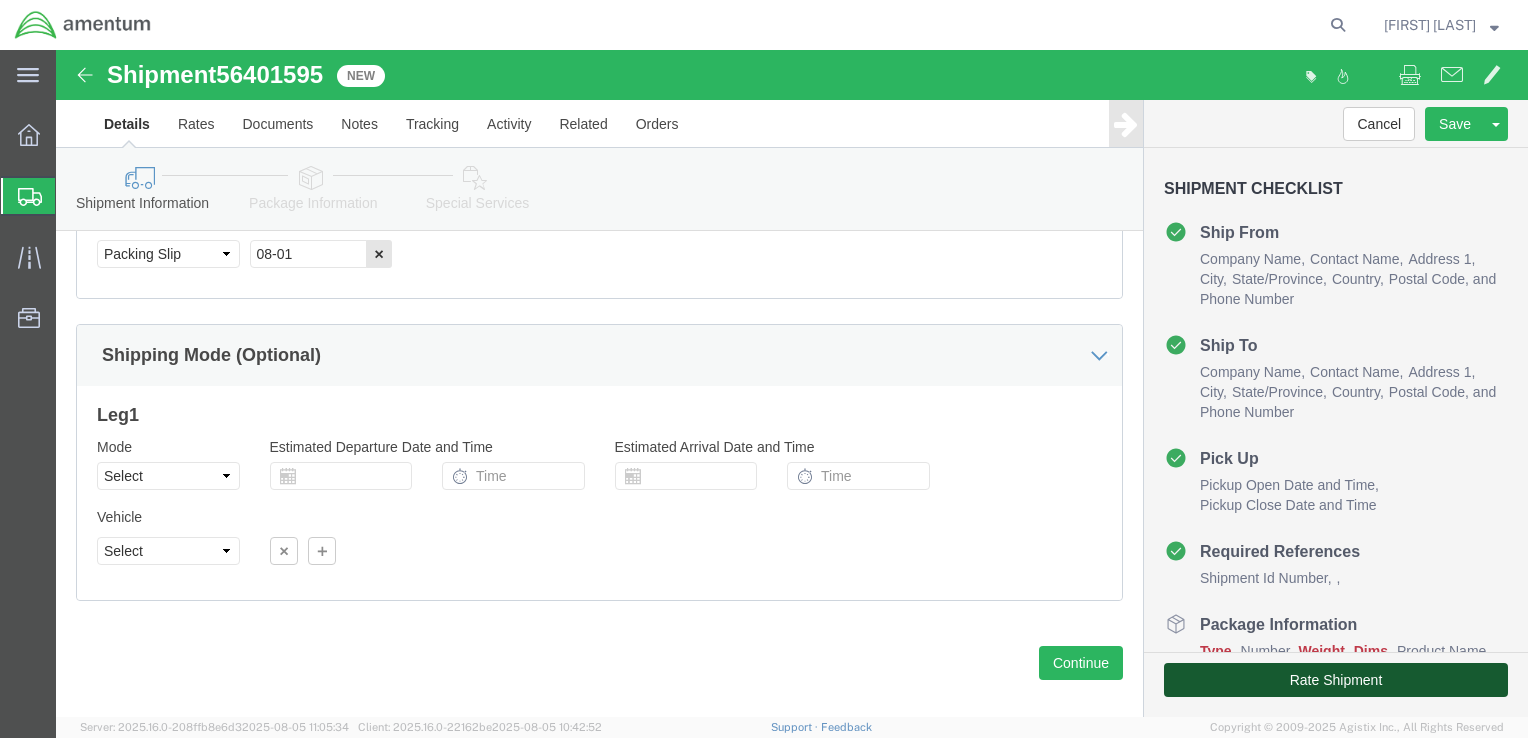 click on "Rate Shipment" 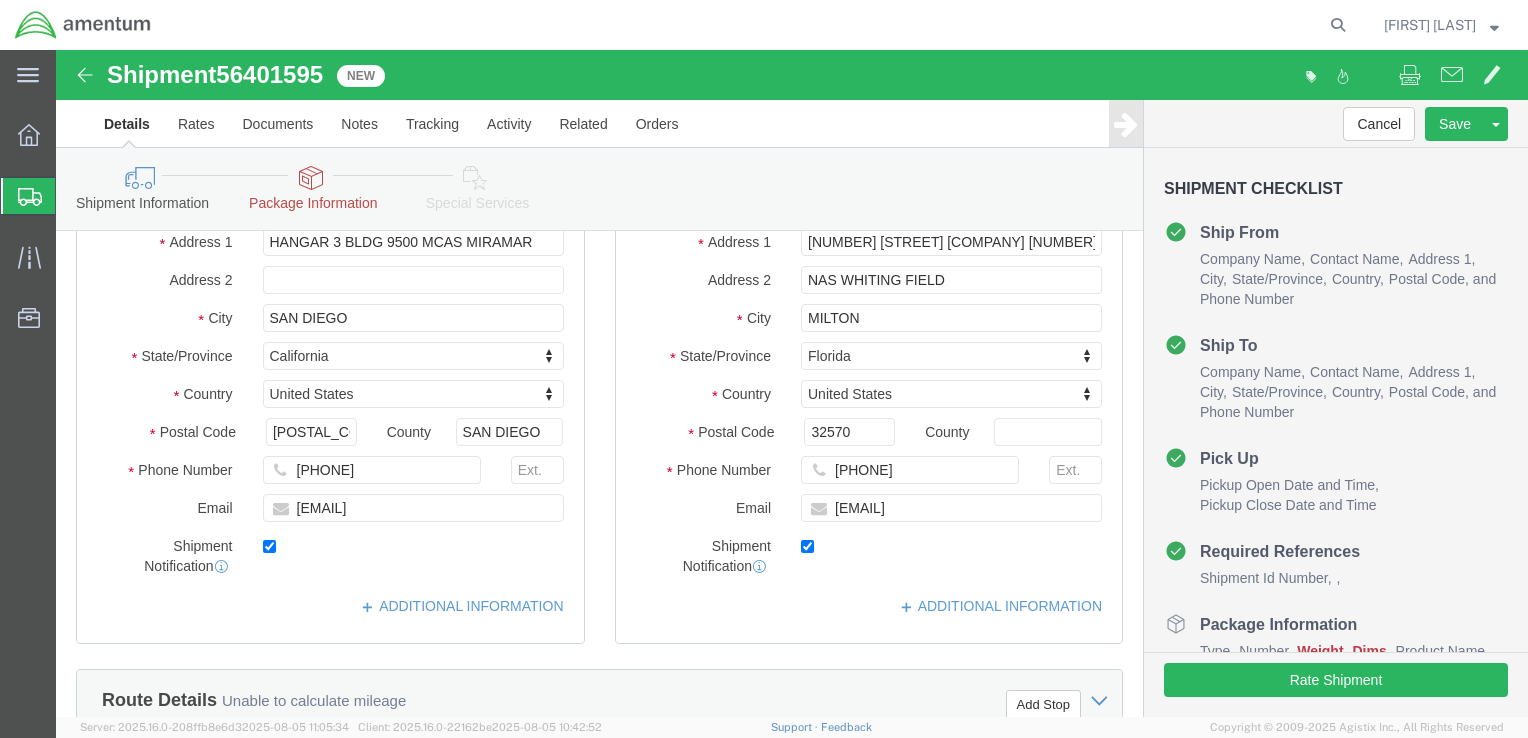 scroll, scrollTop: 0, scrollLeft: 0, axis: both 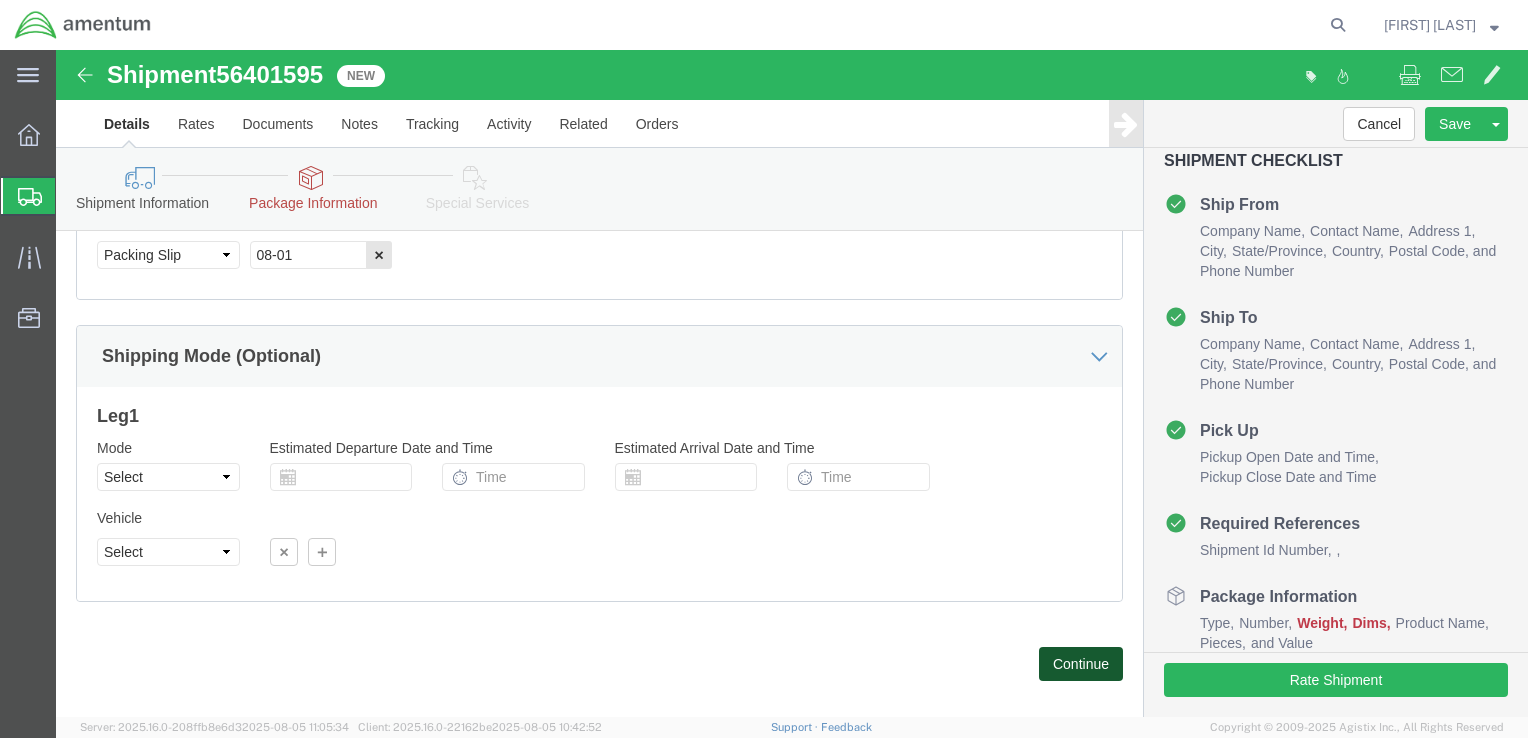 click on "Continue" 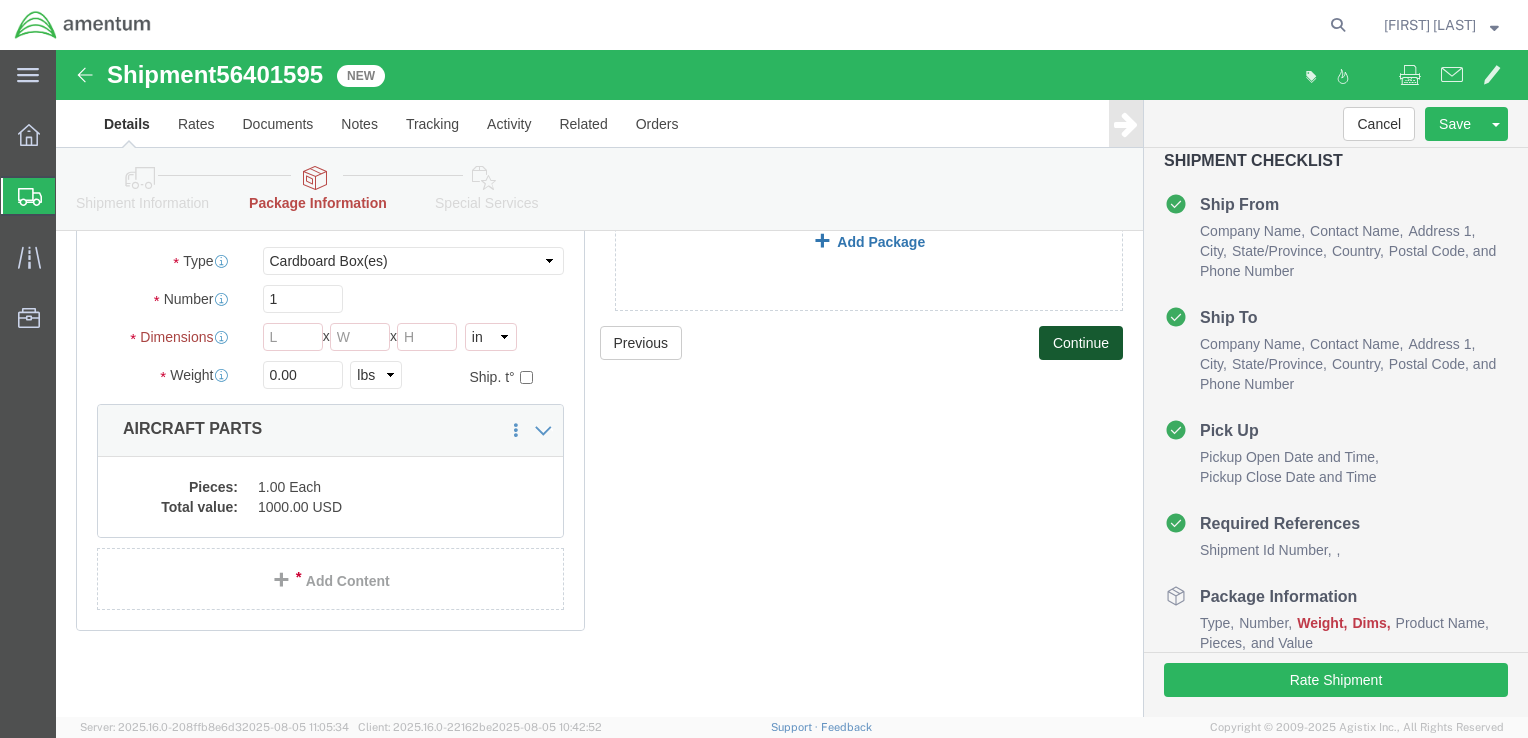 scroll, scrollTop: 299, scrollLeft: 0, axis: vertical 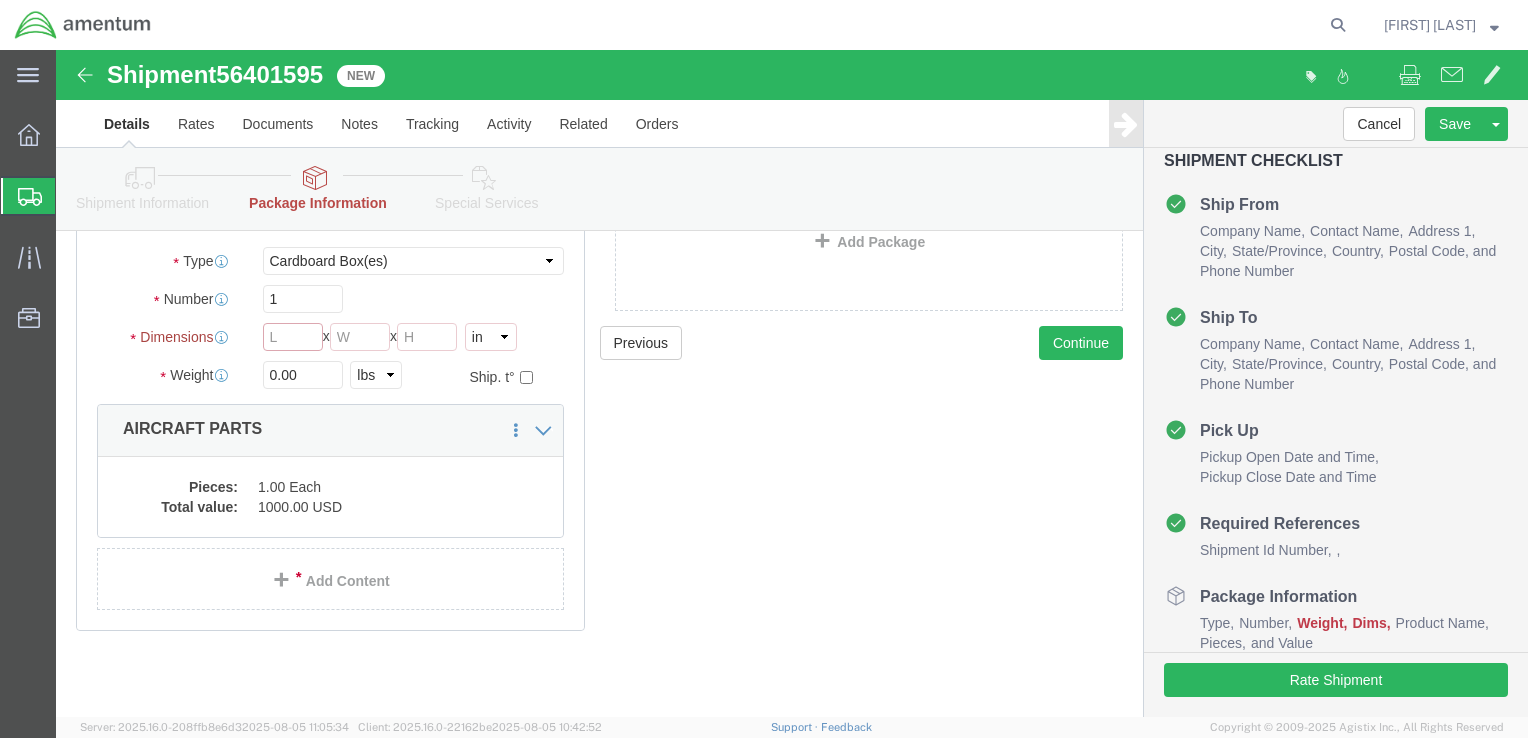 click on "Length
: This field is required." 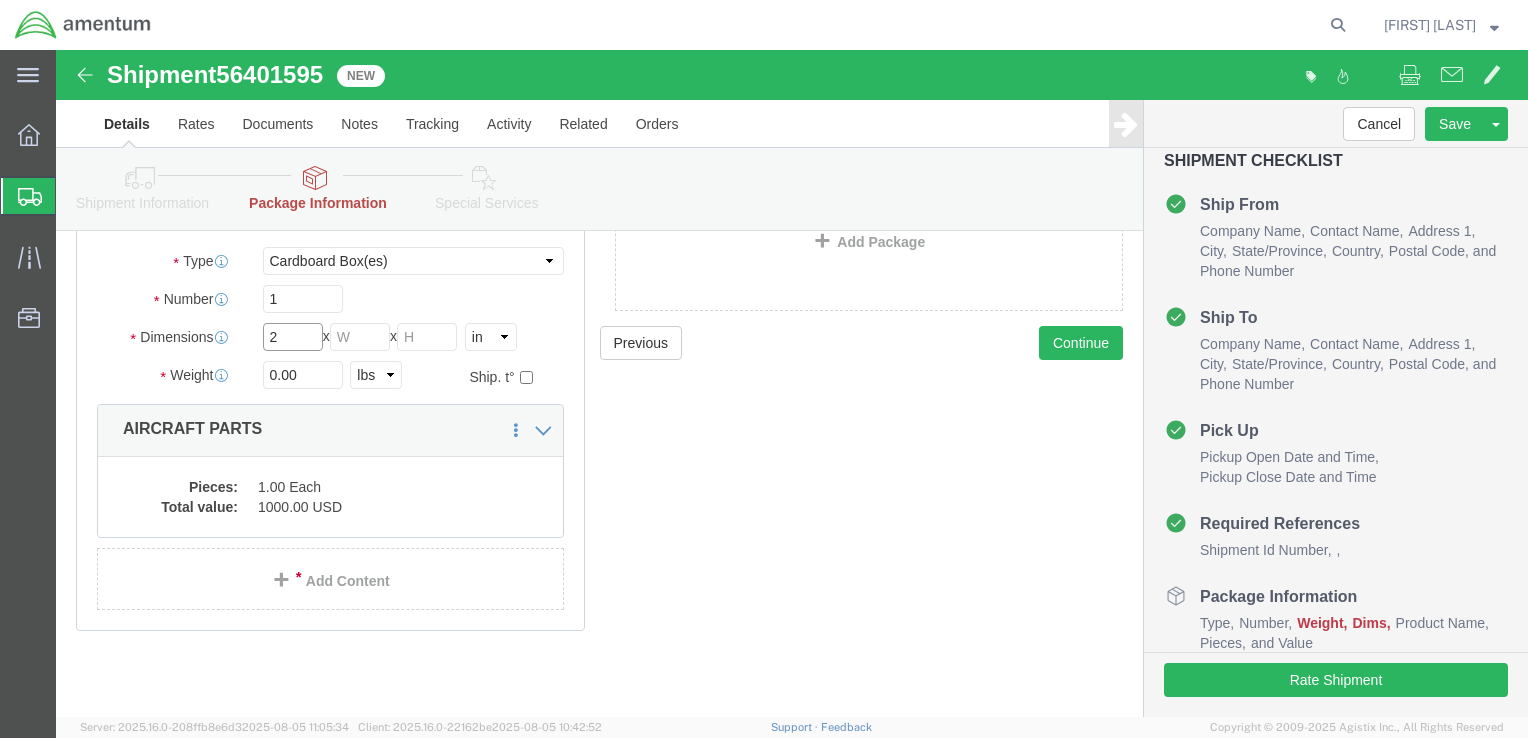 scroll, scrollTop: 276, scrollLeft: 0, axis: vertical 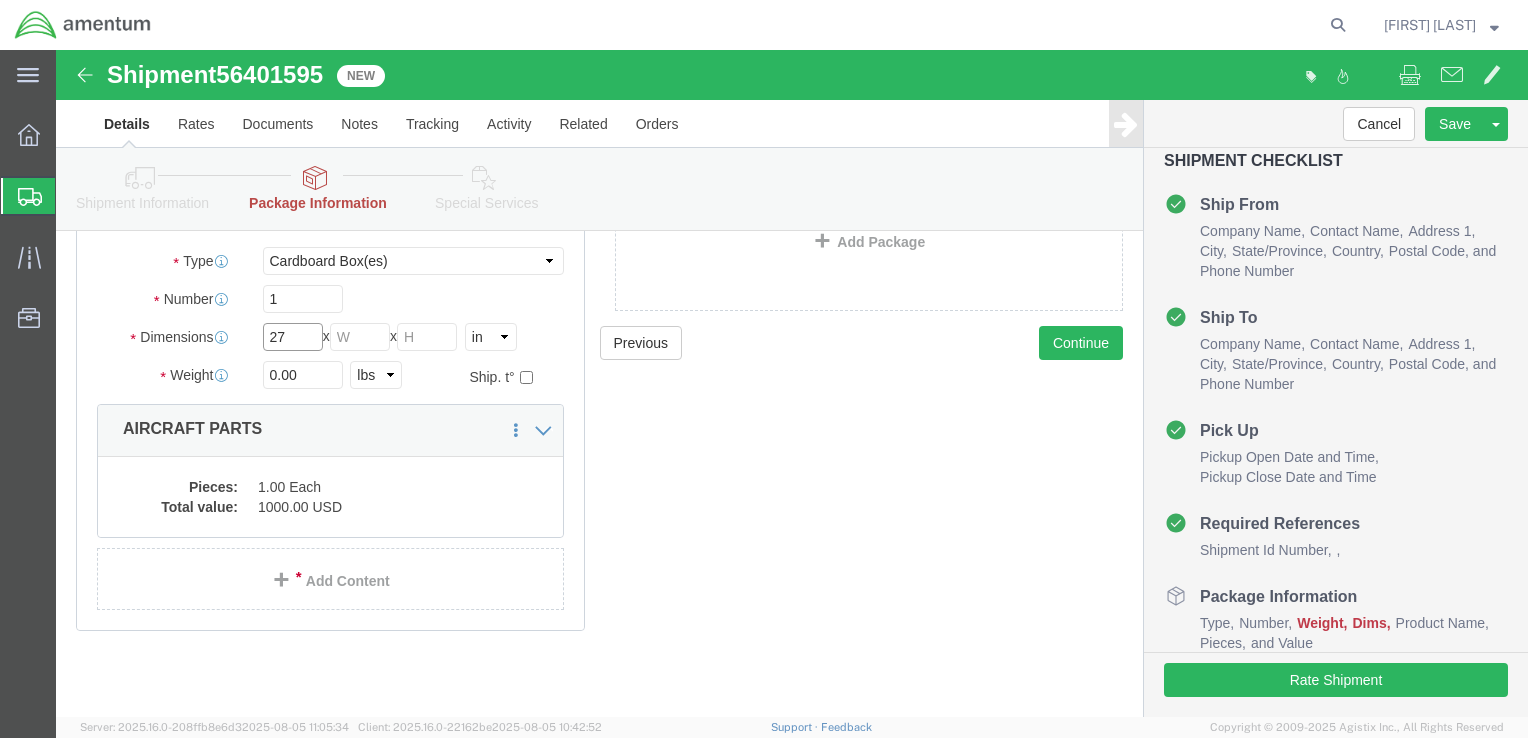 type on "27" 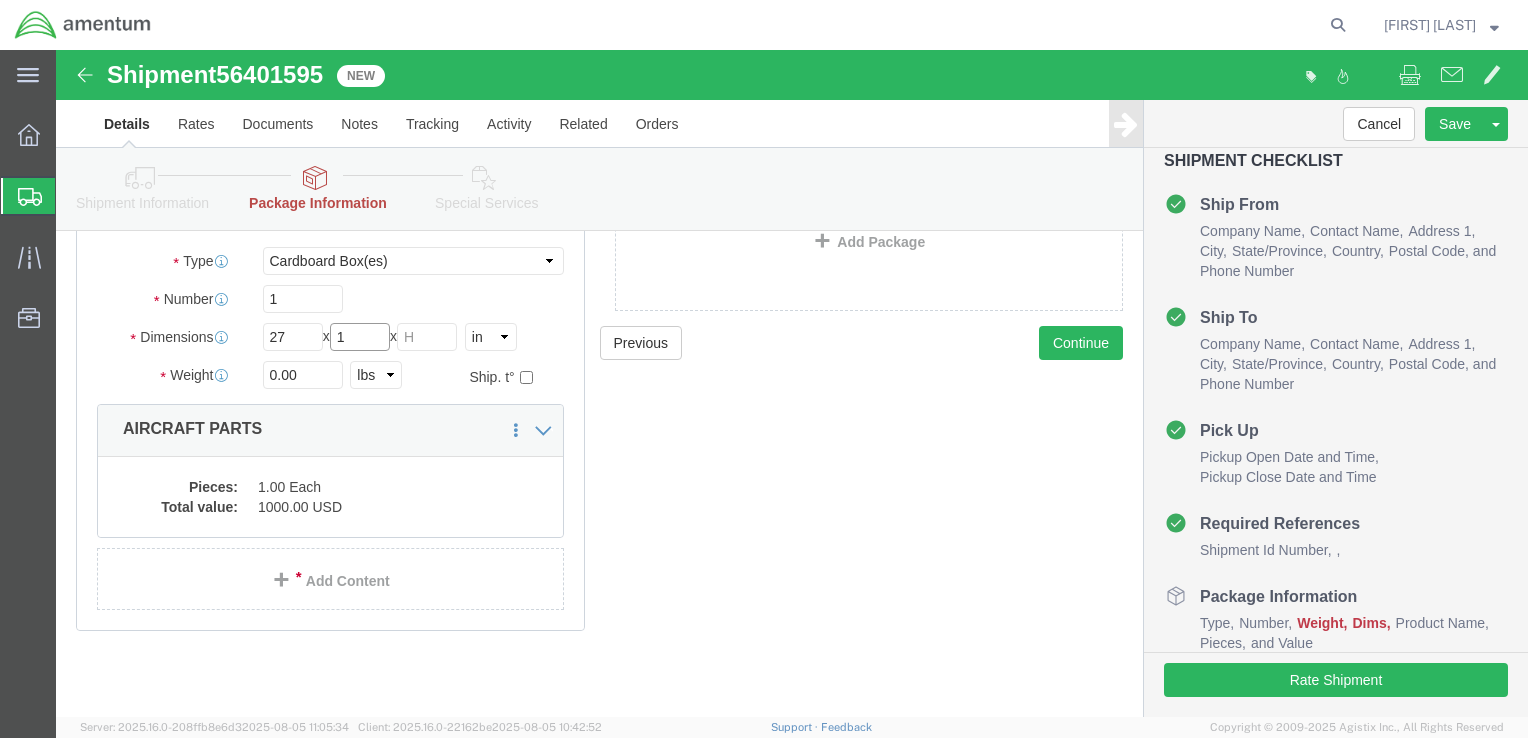 scroll, scrollTop: 255, scrollLeft: 0, axis: vertical 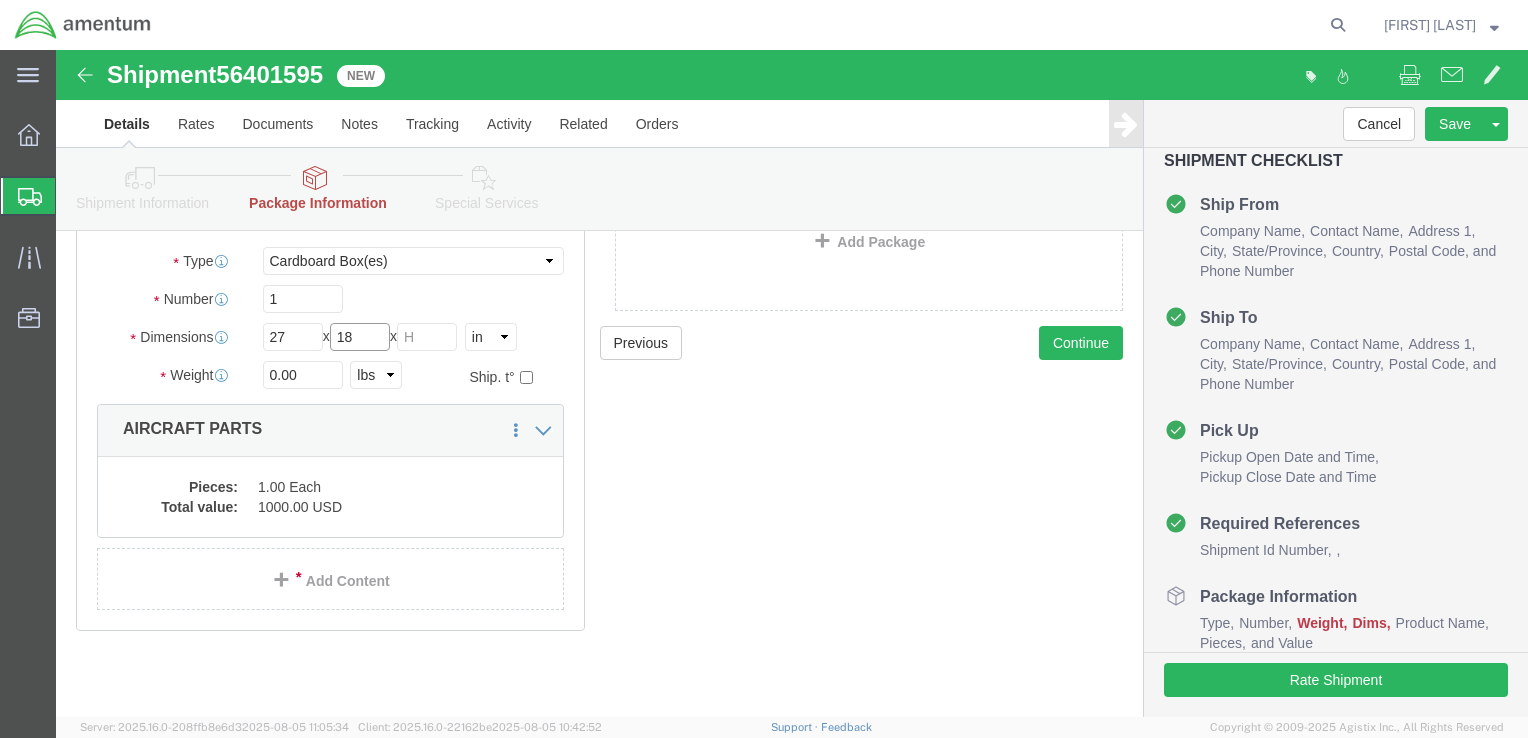 type on "18" 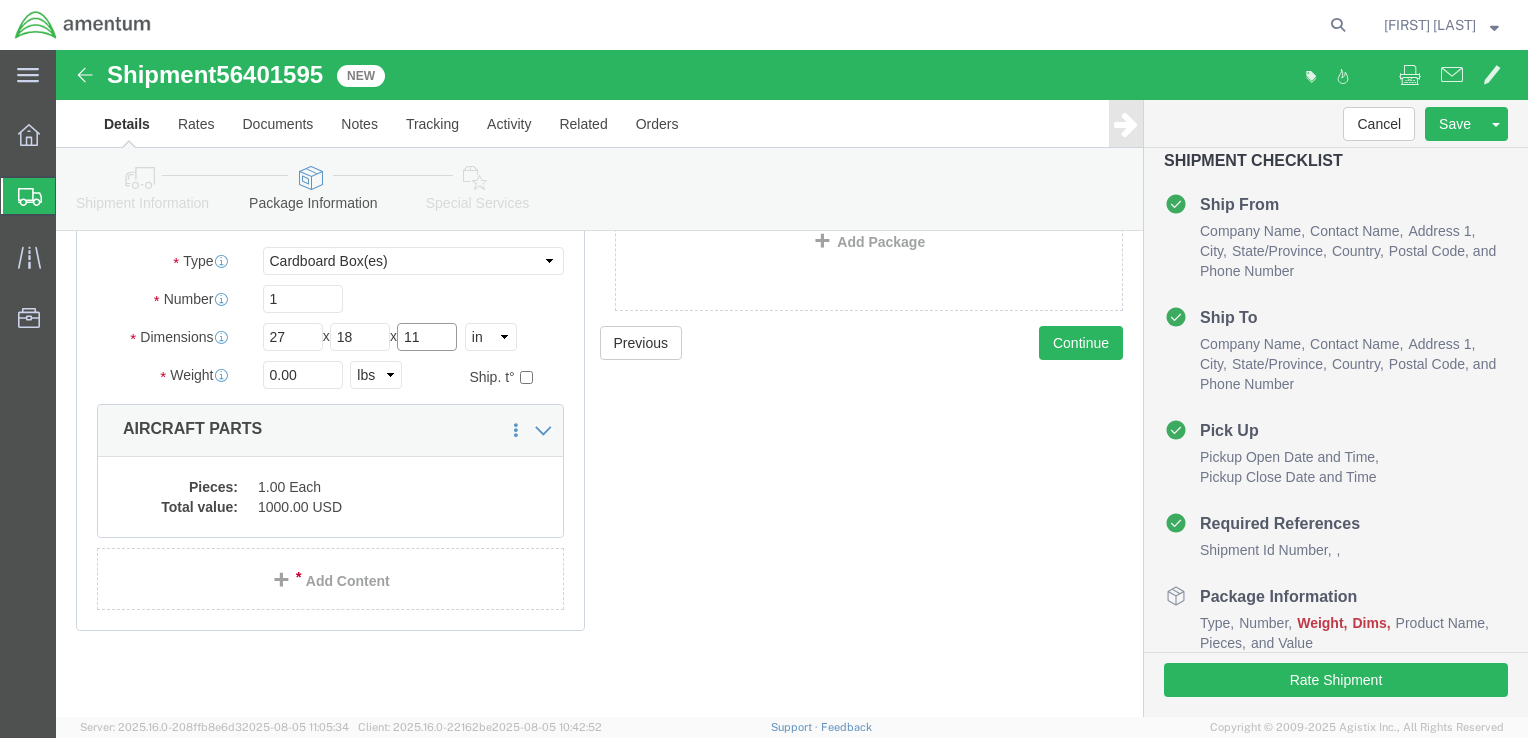 scroll, scrollTop: 171, scrollLeft: 0, axis: vertical 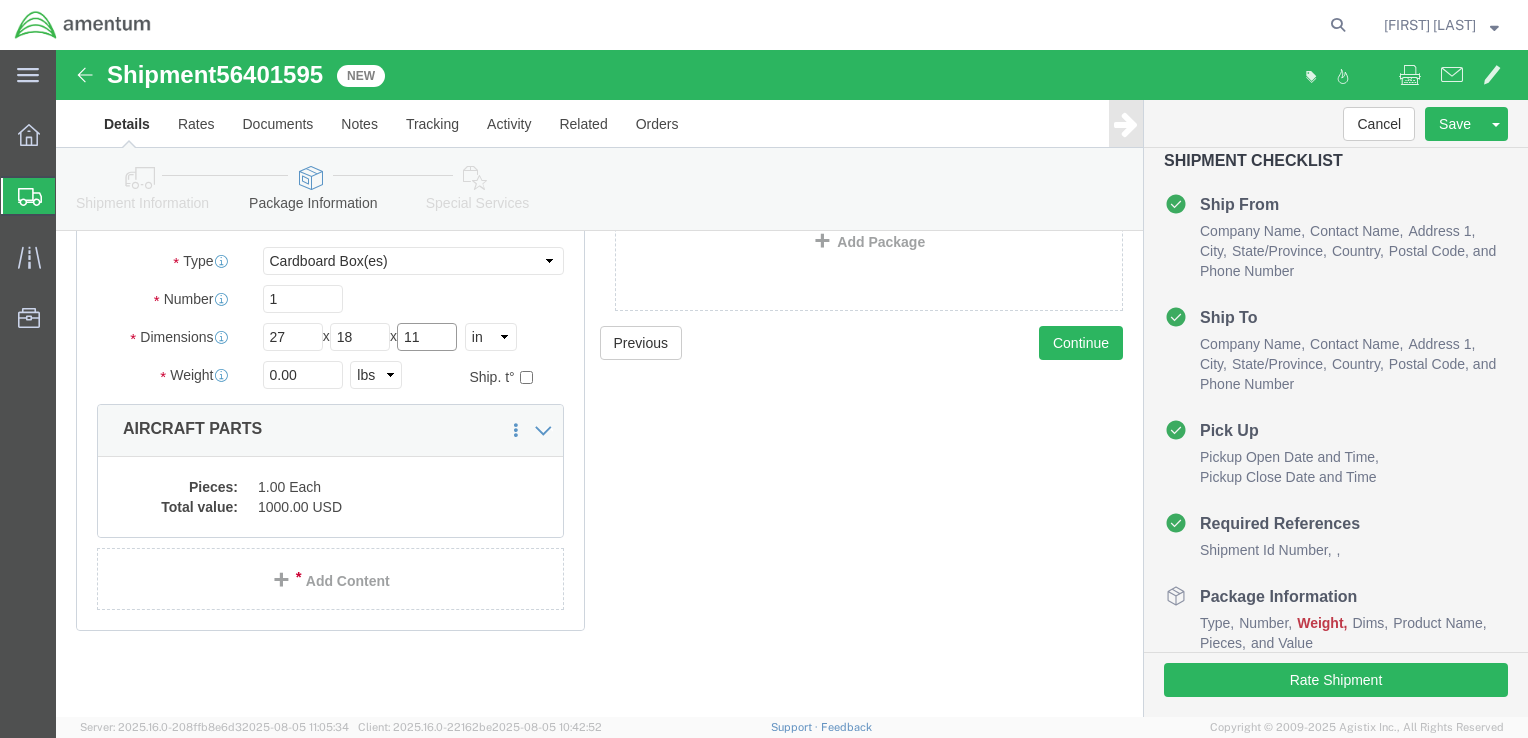 type on "11" 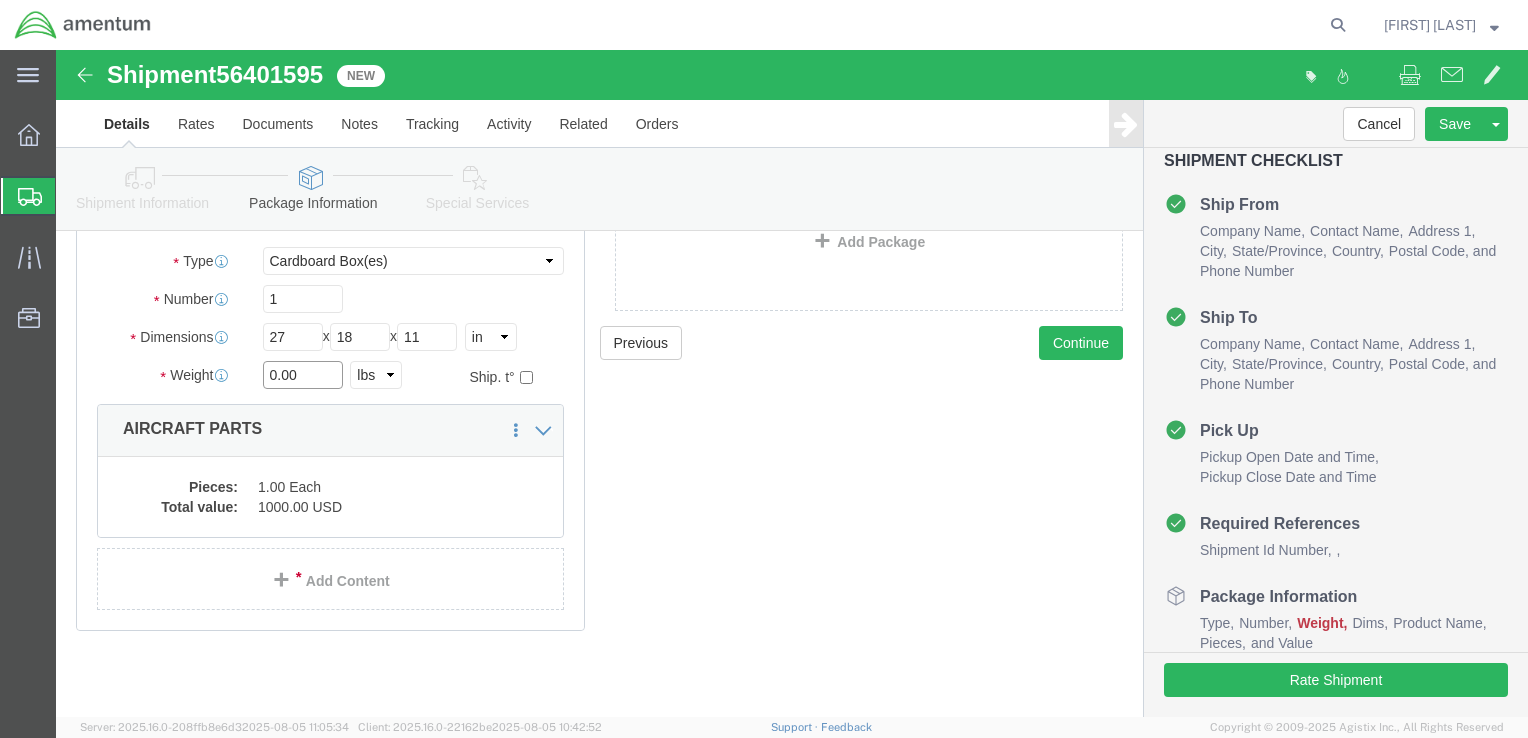click on "0.00" 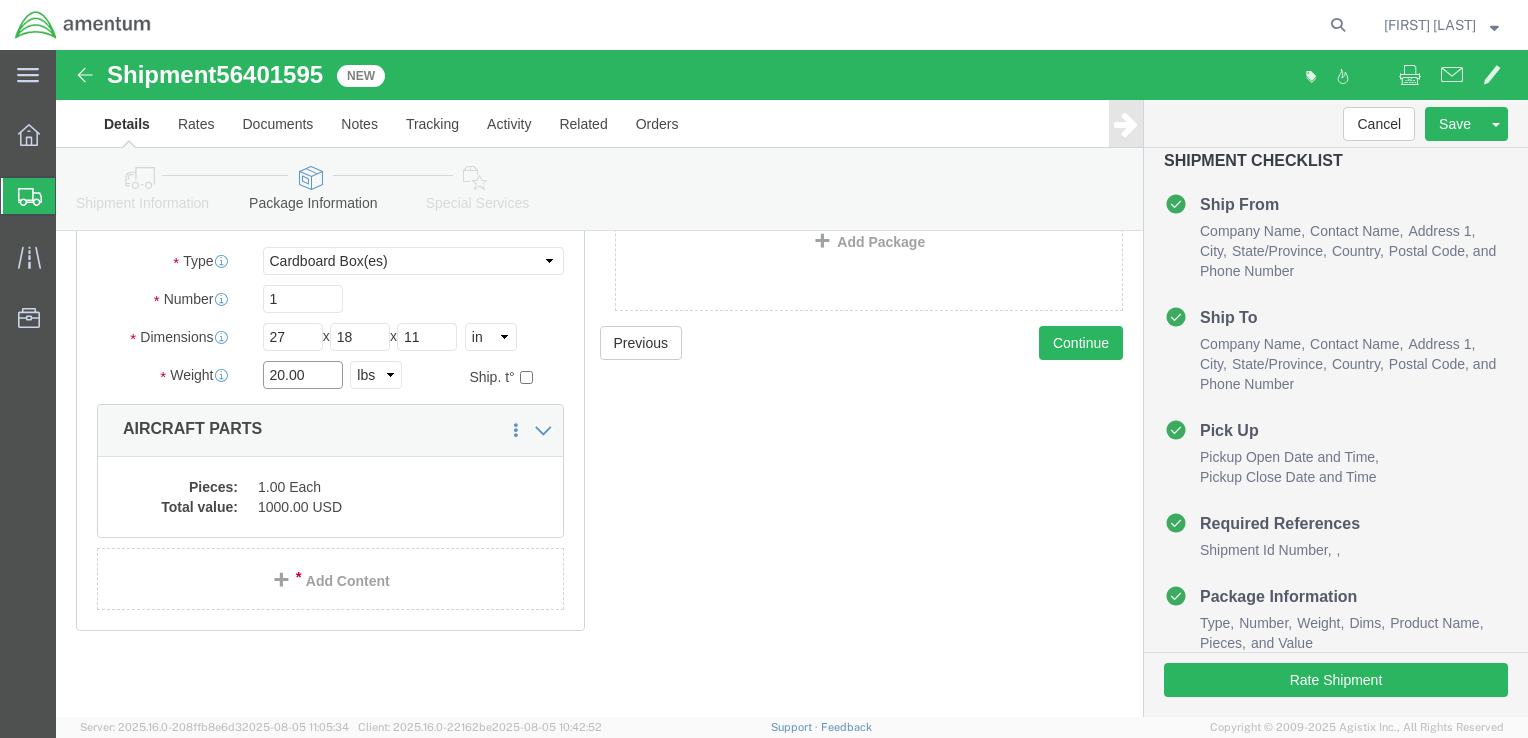 scroll, scrollTop: 172, scrollLeft: 0, axis: vertical 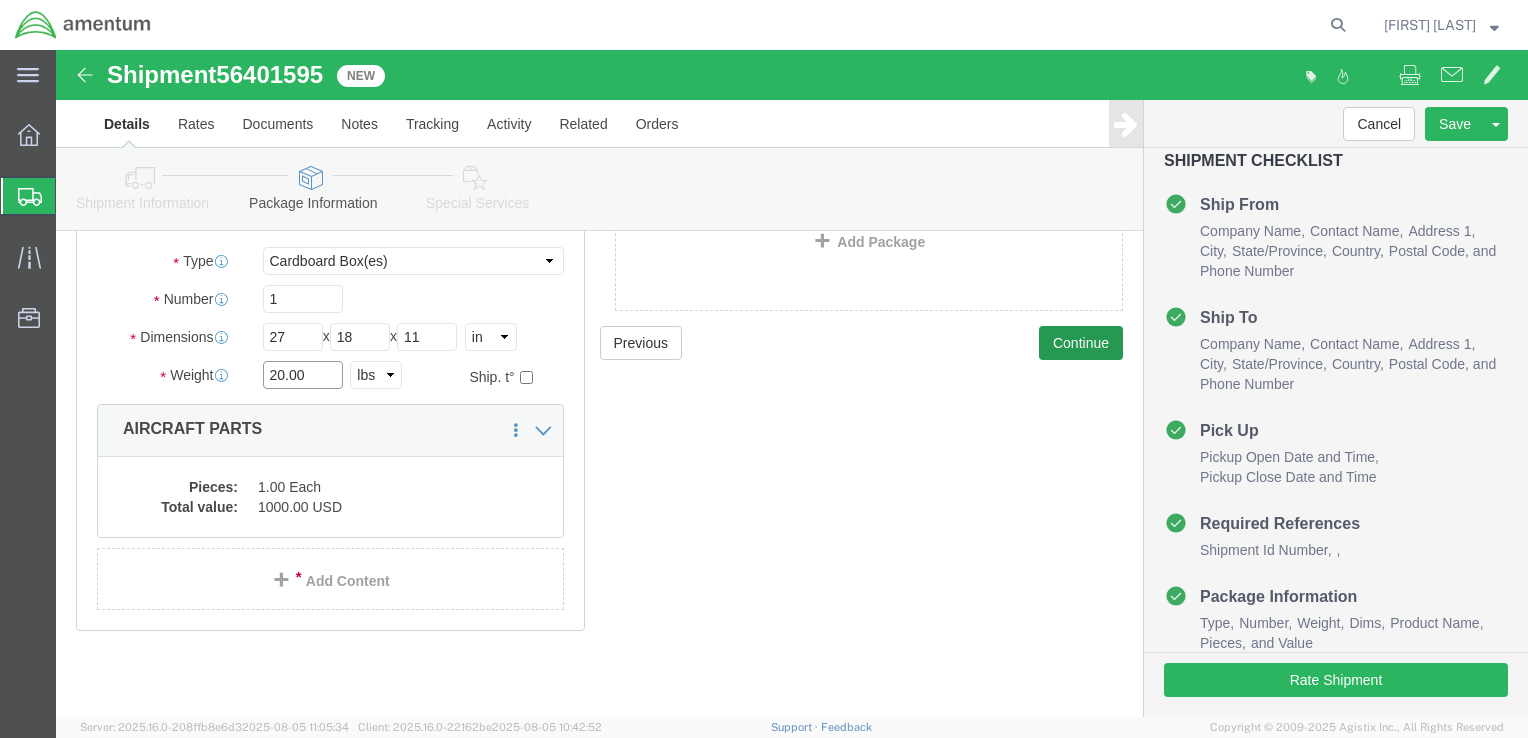 type on "20.00" 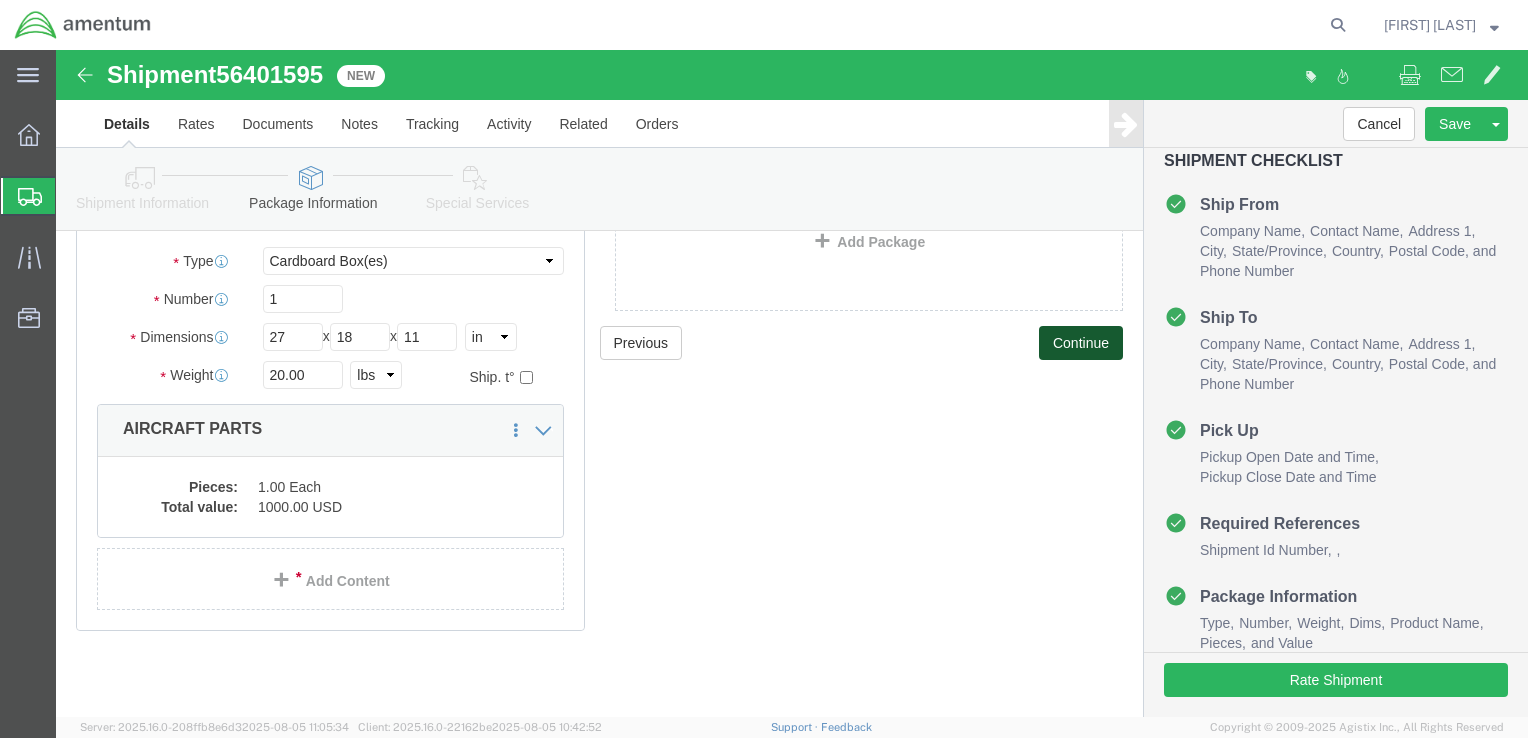 click on "Continue" 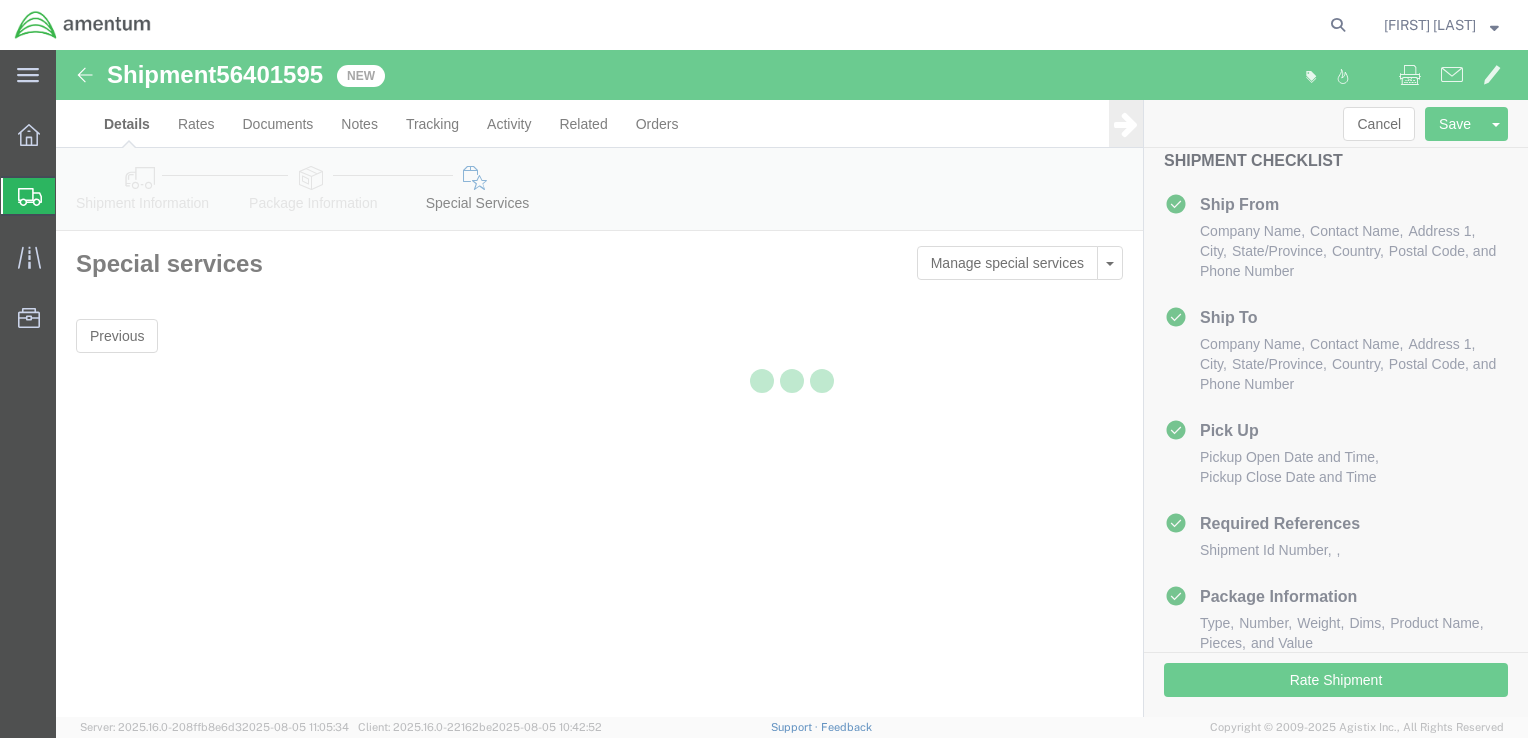 scroll, scrollTop: 0, scrollLeft: 0, axis: both 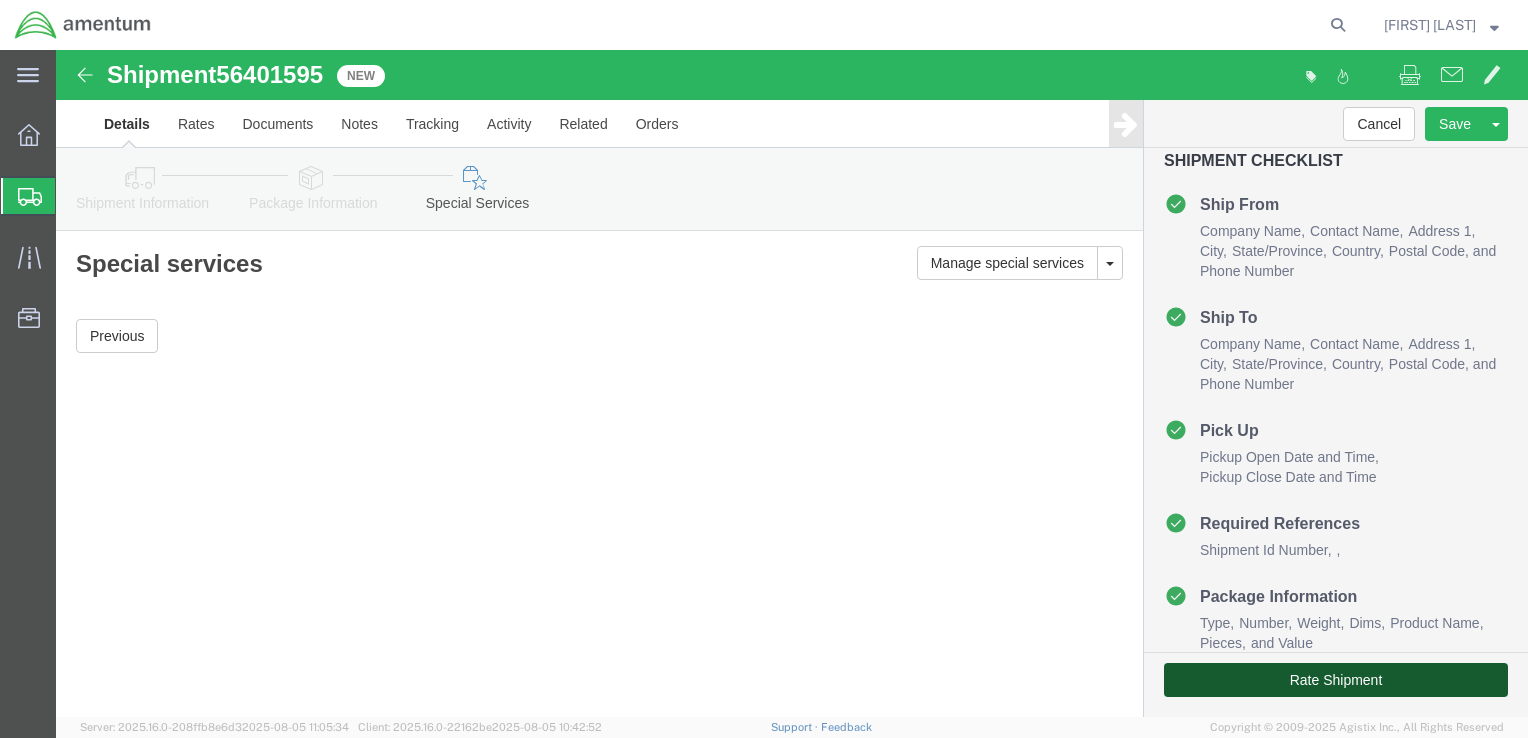 click on "Rate Shipment" 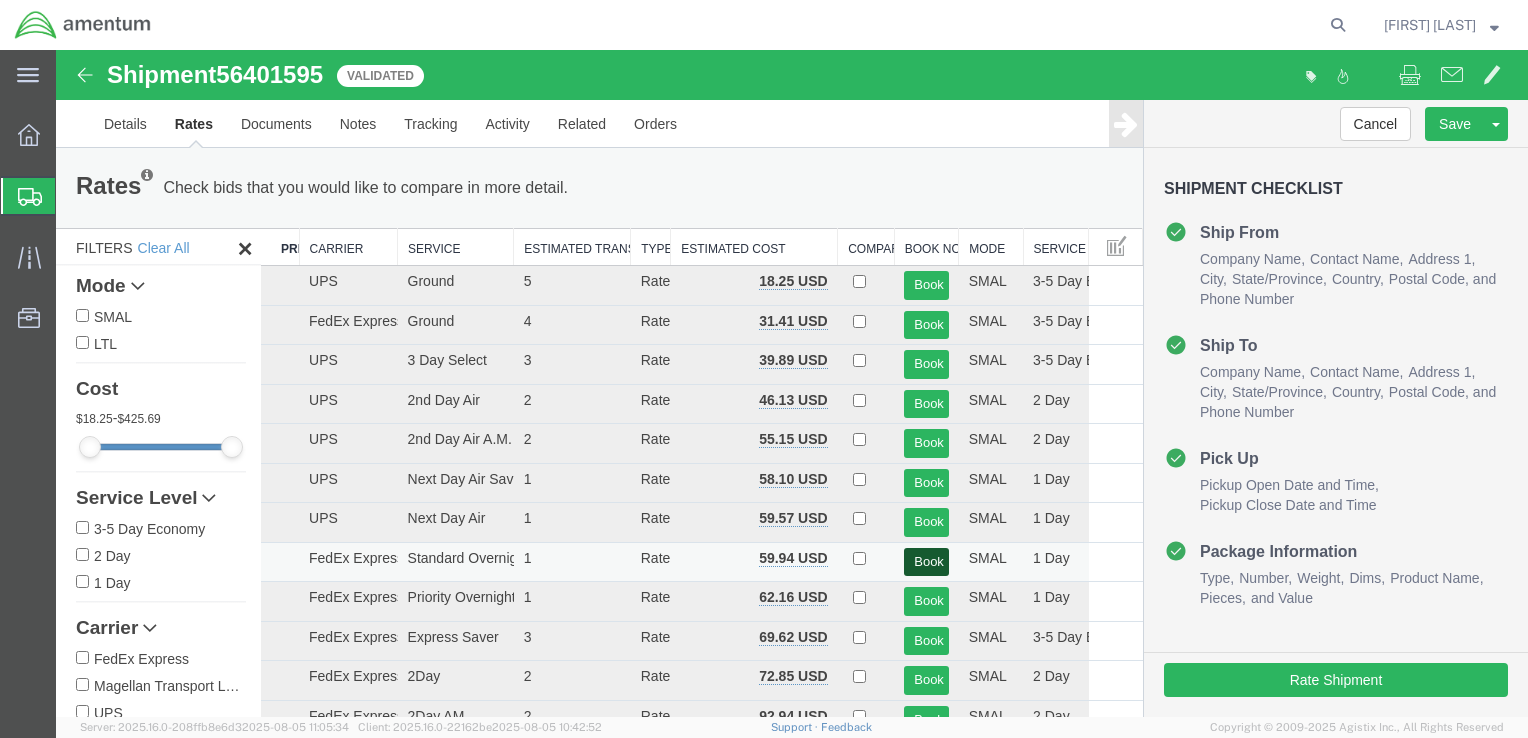 click on "Book" at bounding box center (926, 562) 